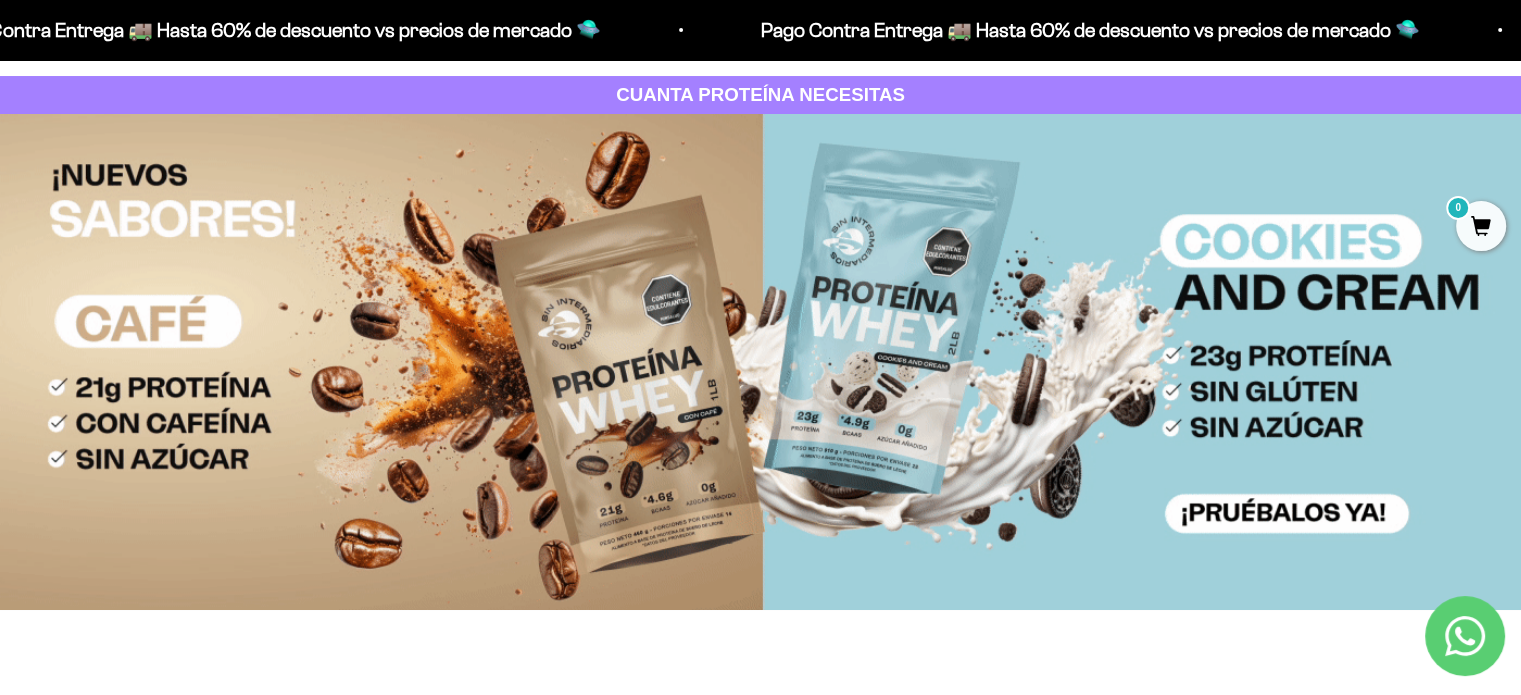scroll, scrollTop: 100, scrollLeft: 0, axis: vertical 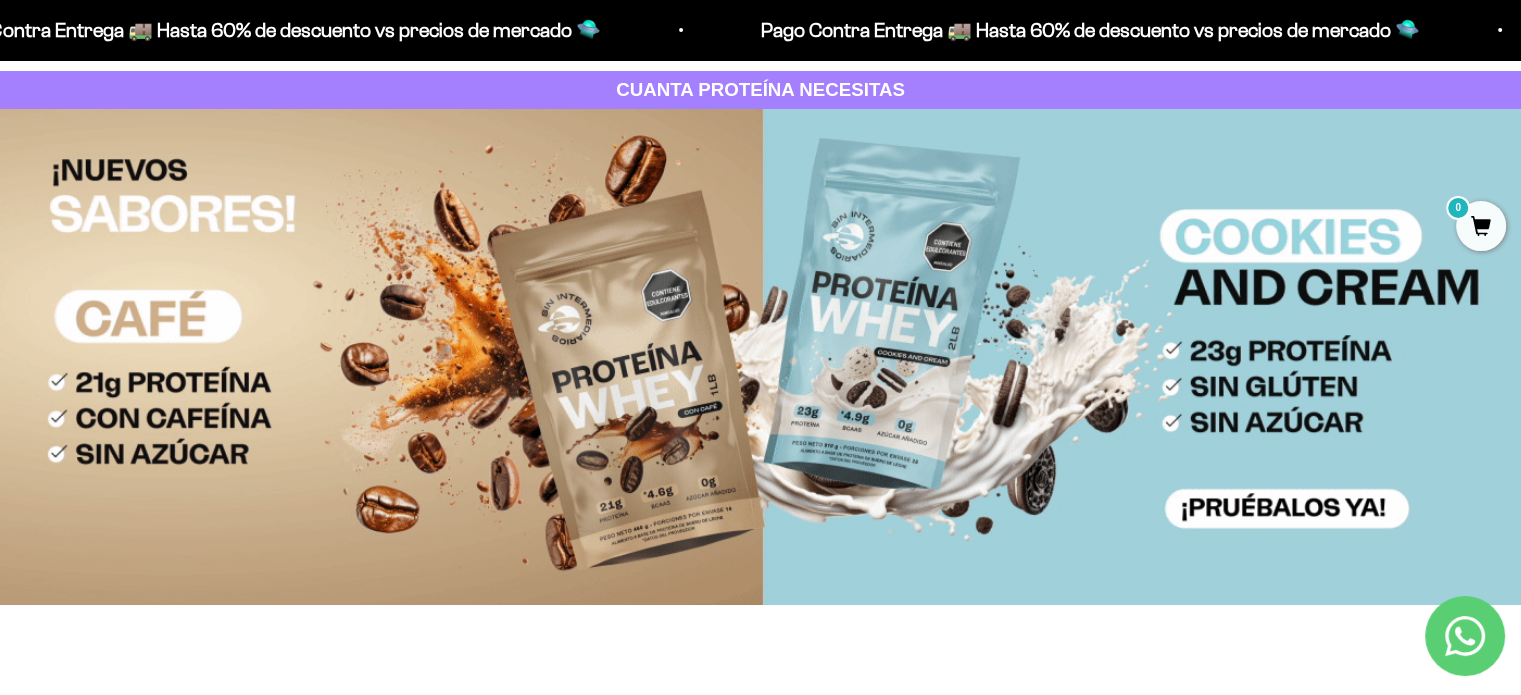 click at bounding box center (760, 356) 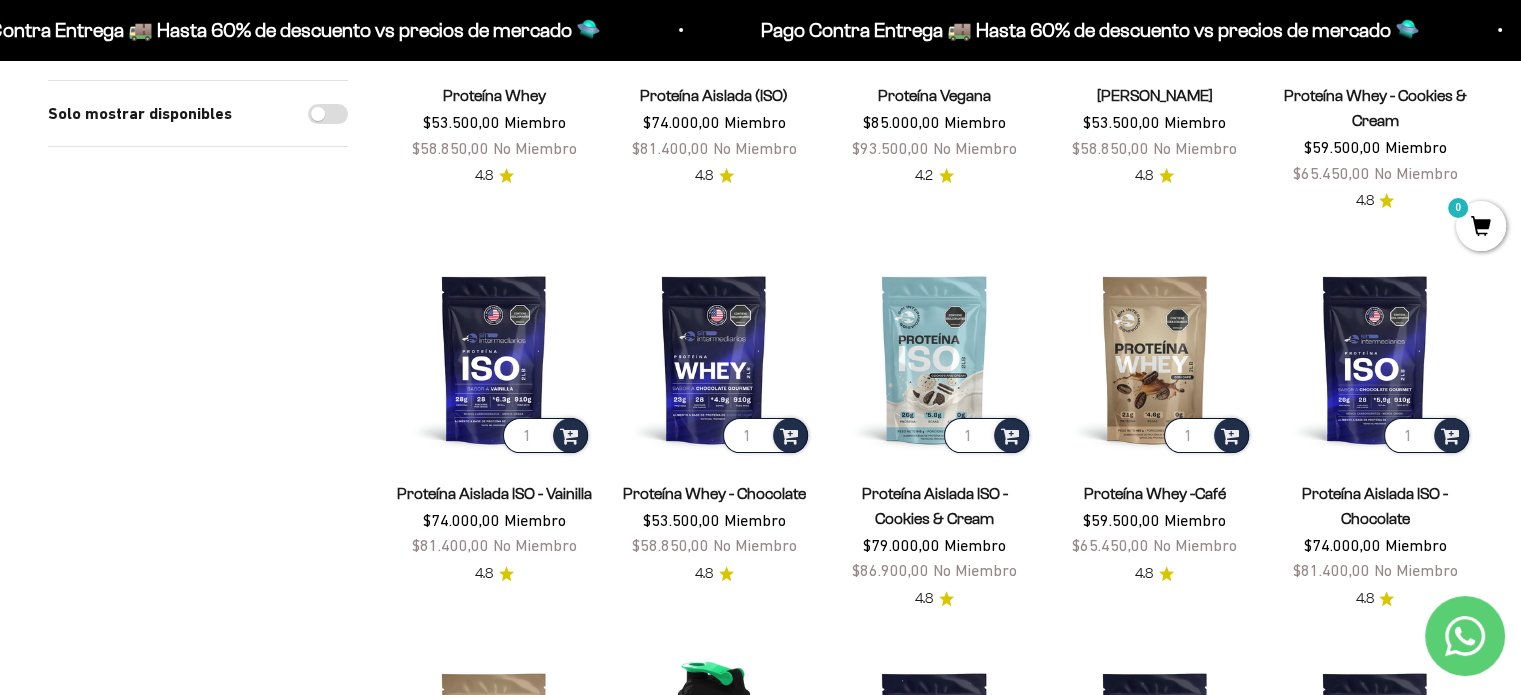 scroll, scrollTop: 400, scrollLeft: 0, axis: vertical 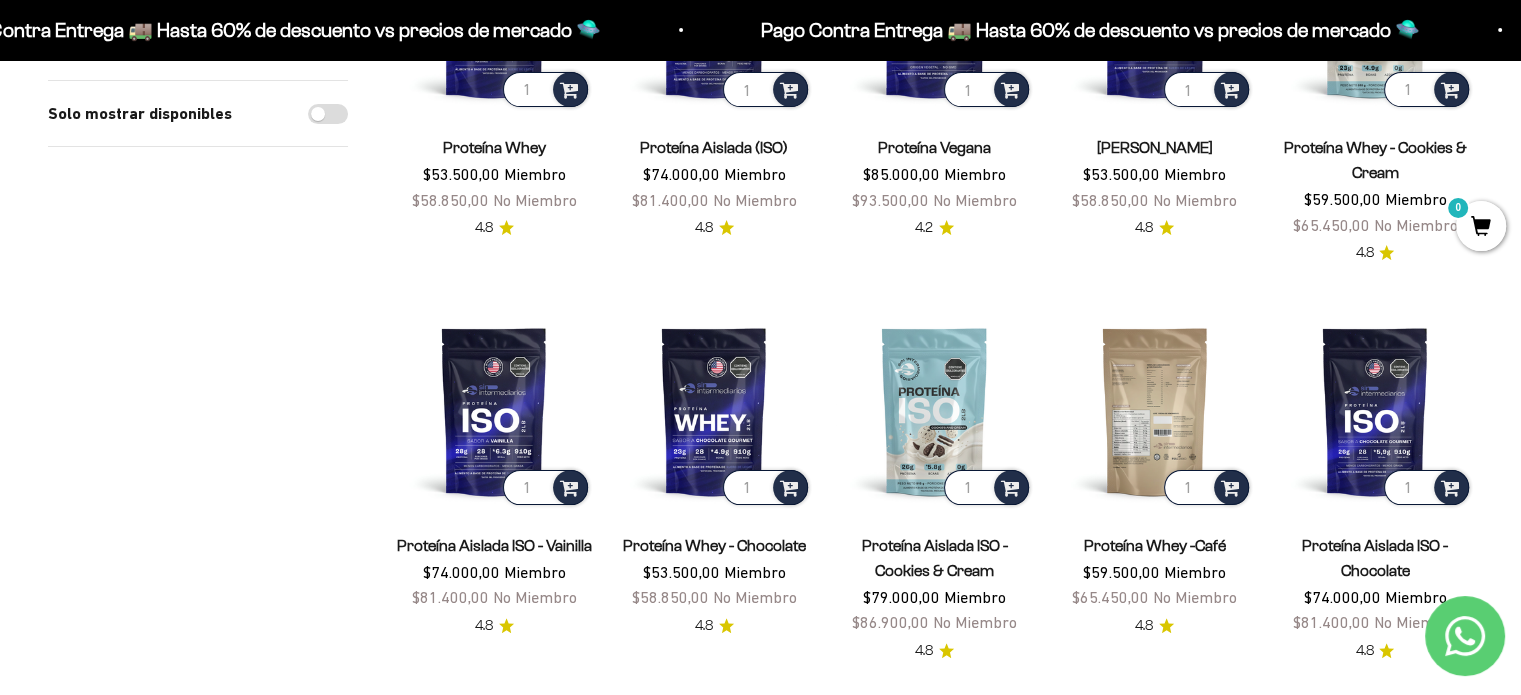 click at bounding box center [1155, 411] 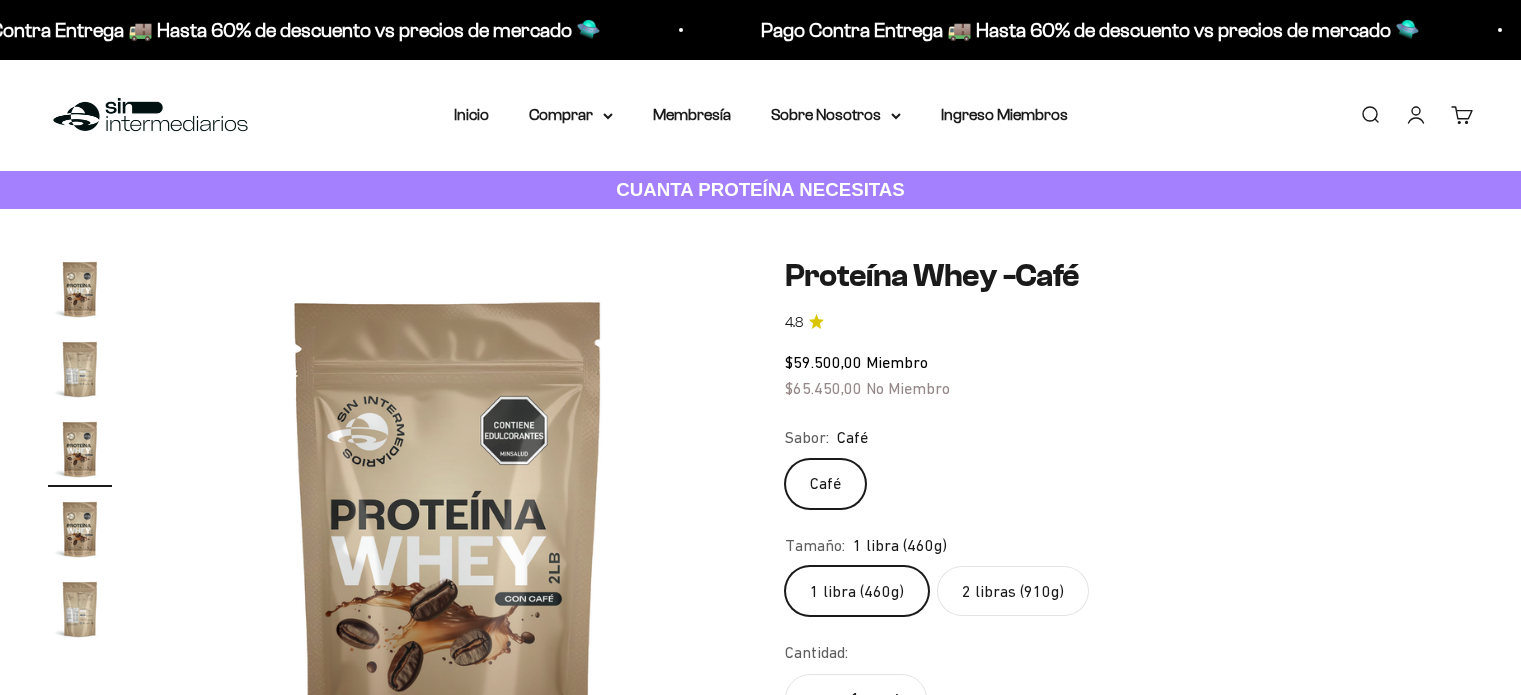 scroll, scrollTop: 0, scrollLeft: 0, axis: both 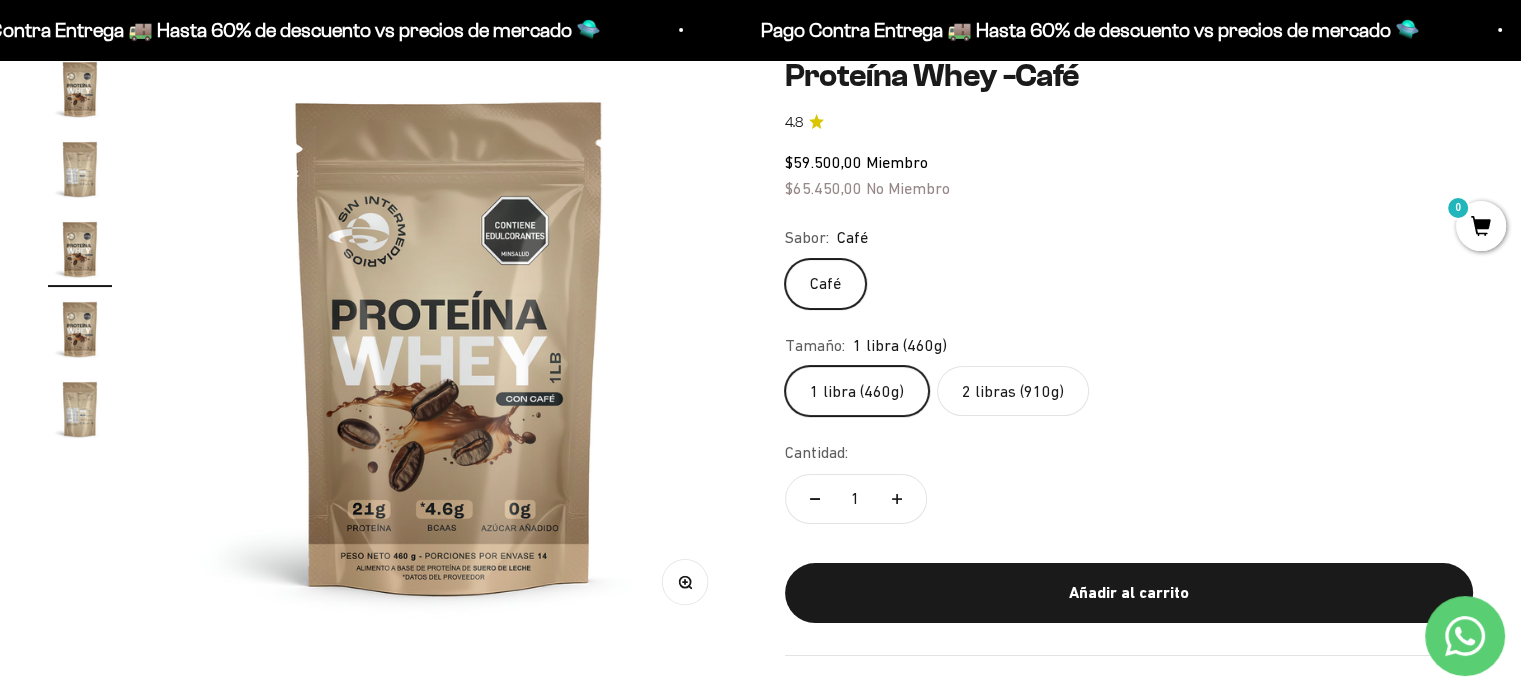 click at bounding box center (449, 345) 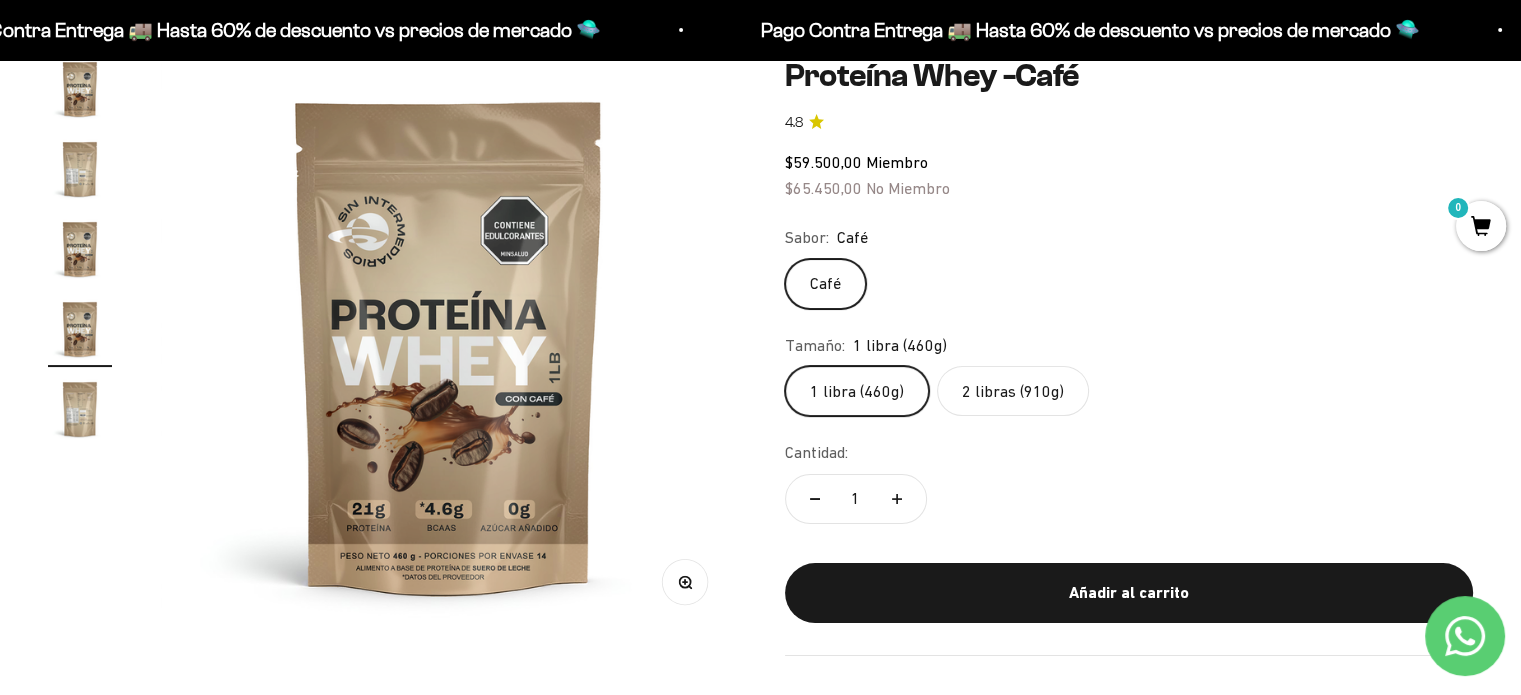 click at bounding box center (449, 345) 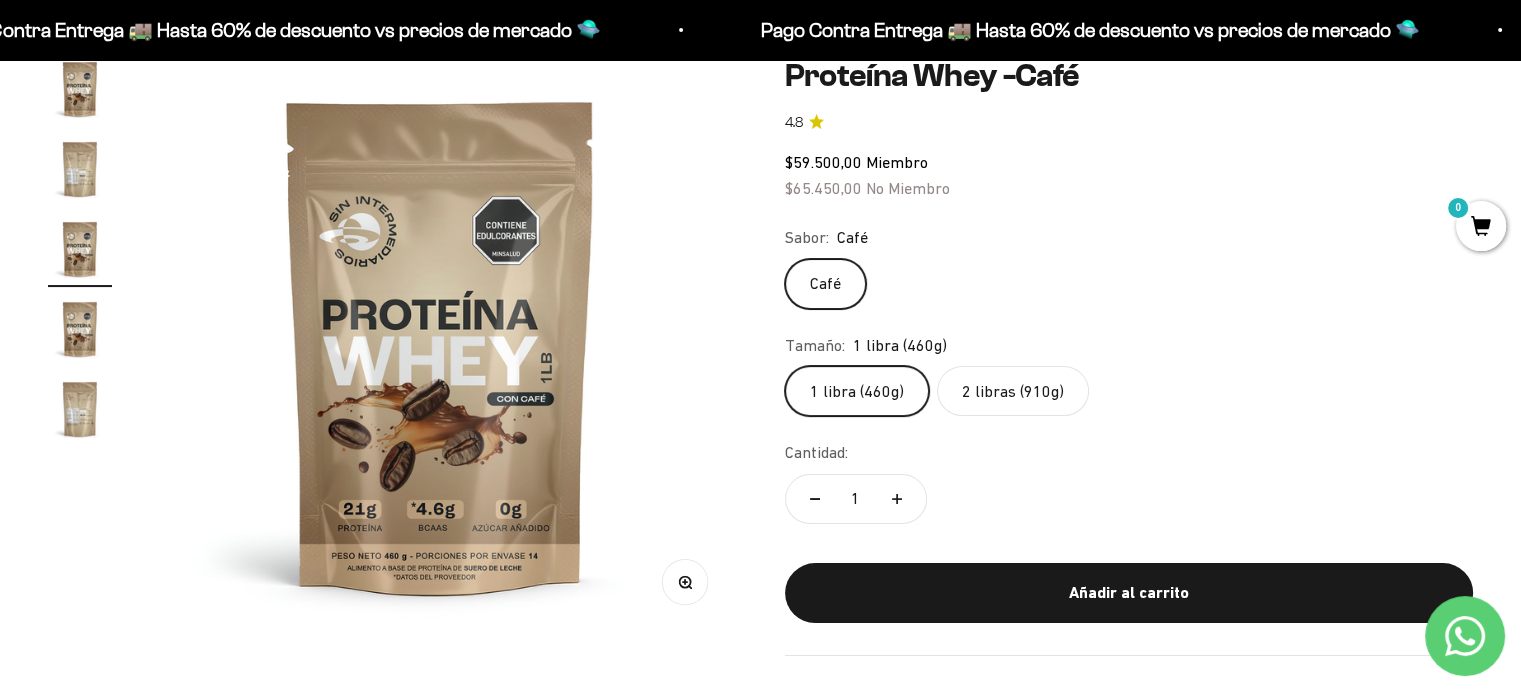 scroll, scrollTop: 0, scrollLeft: 1200, axis: horizontal 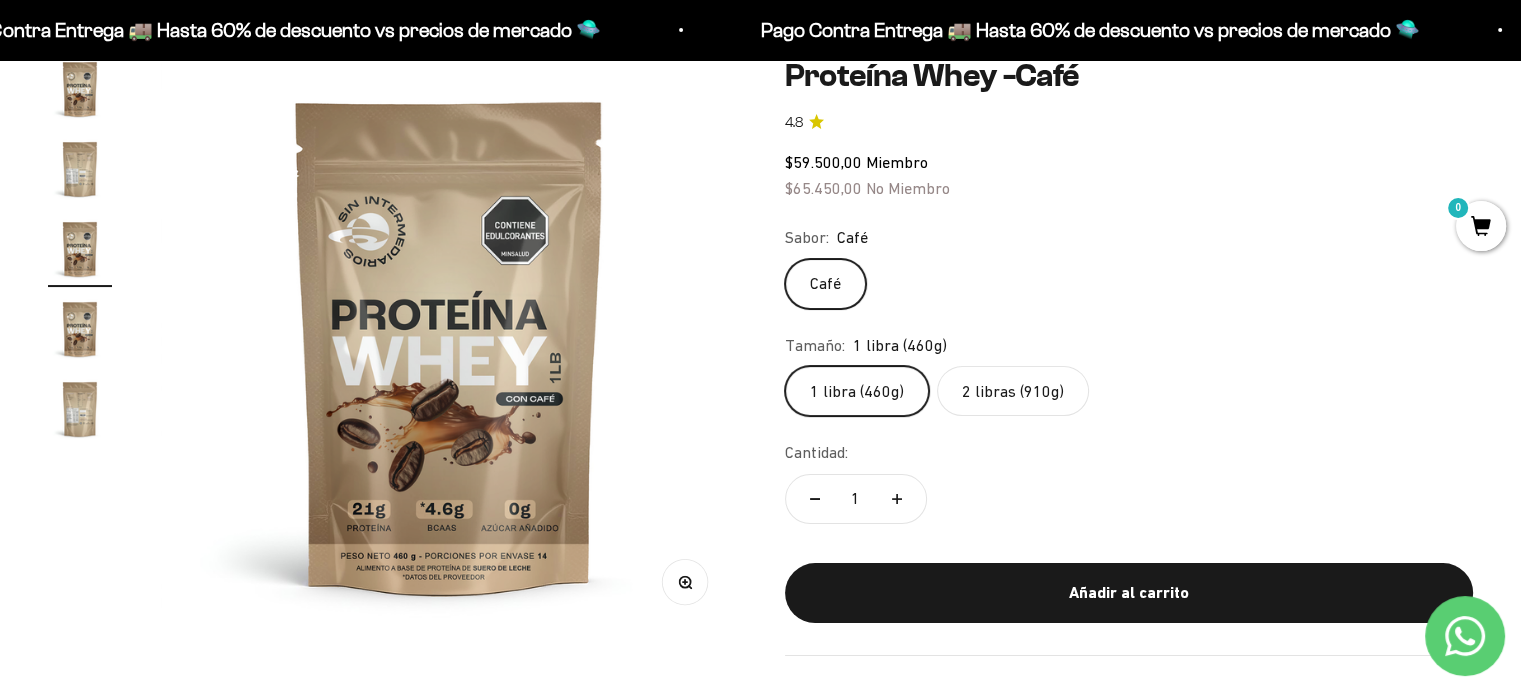 click at bounding box center (449, 345) 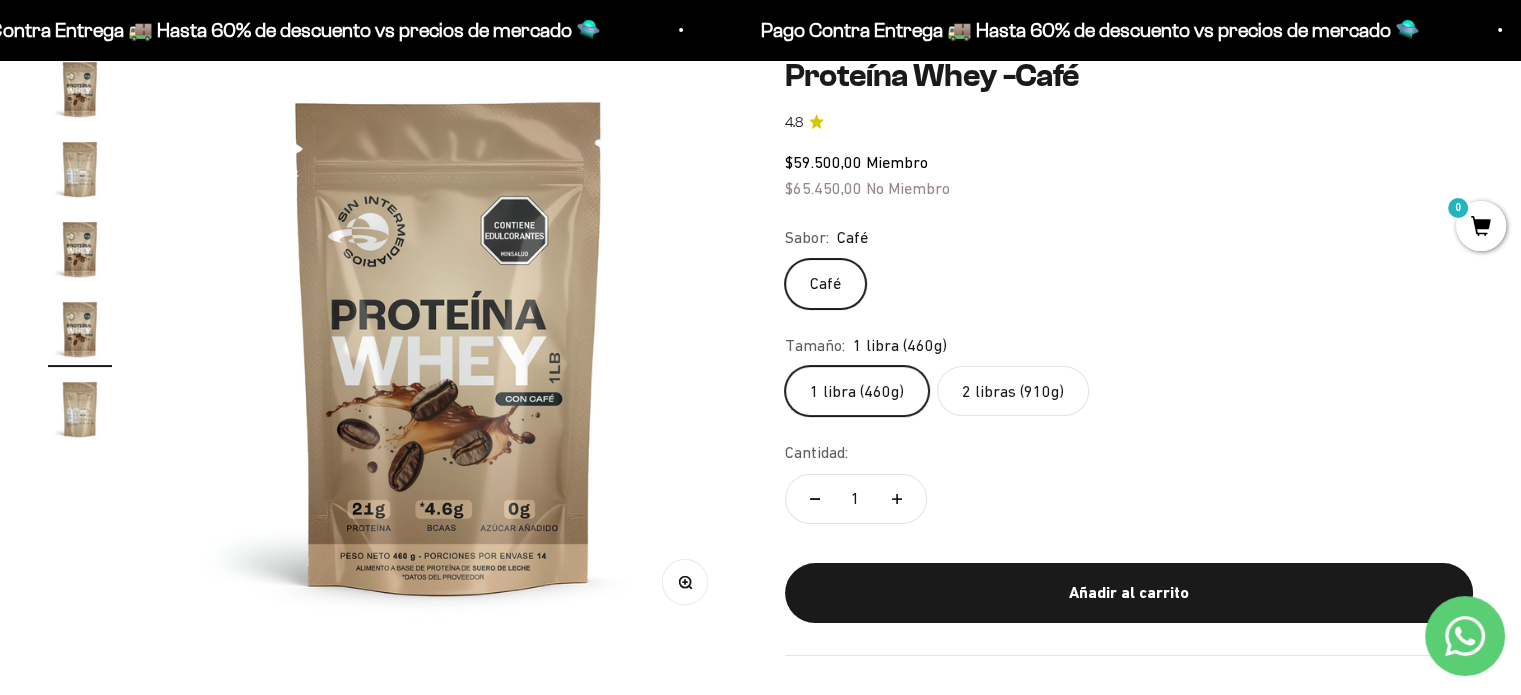 click at bounding box center (80, 409) 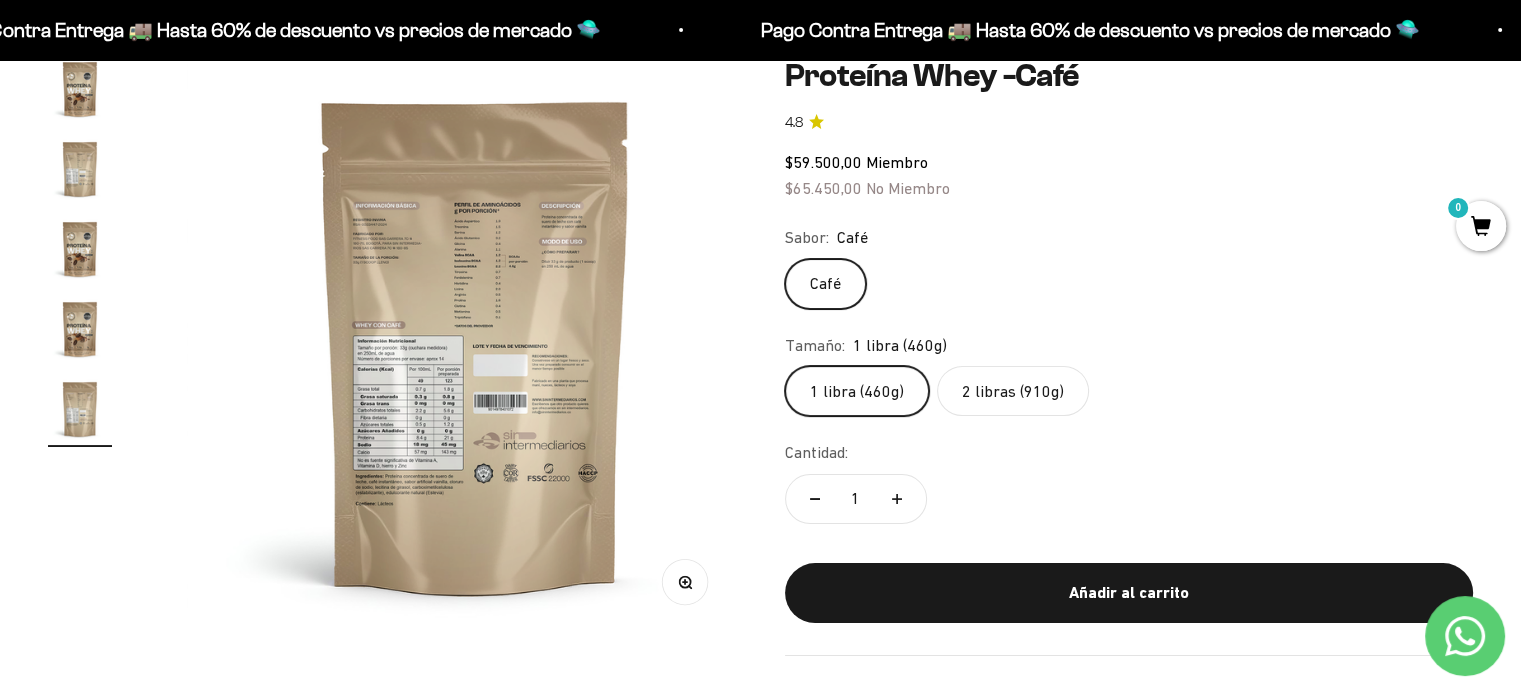 scroll, scrollTop: 0, scrollLeft: 2401, axis: horizontal 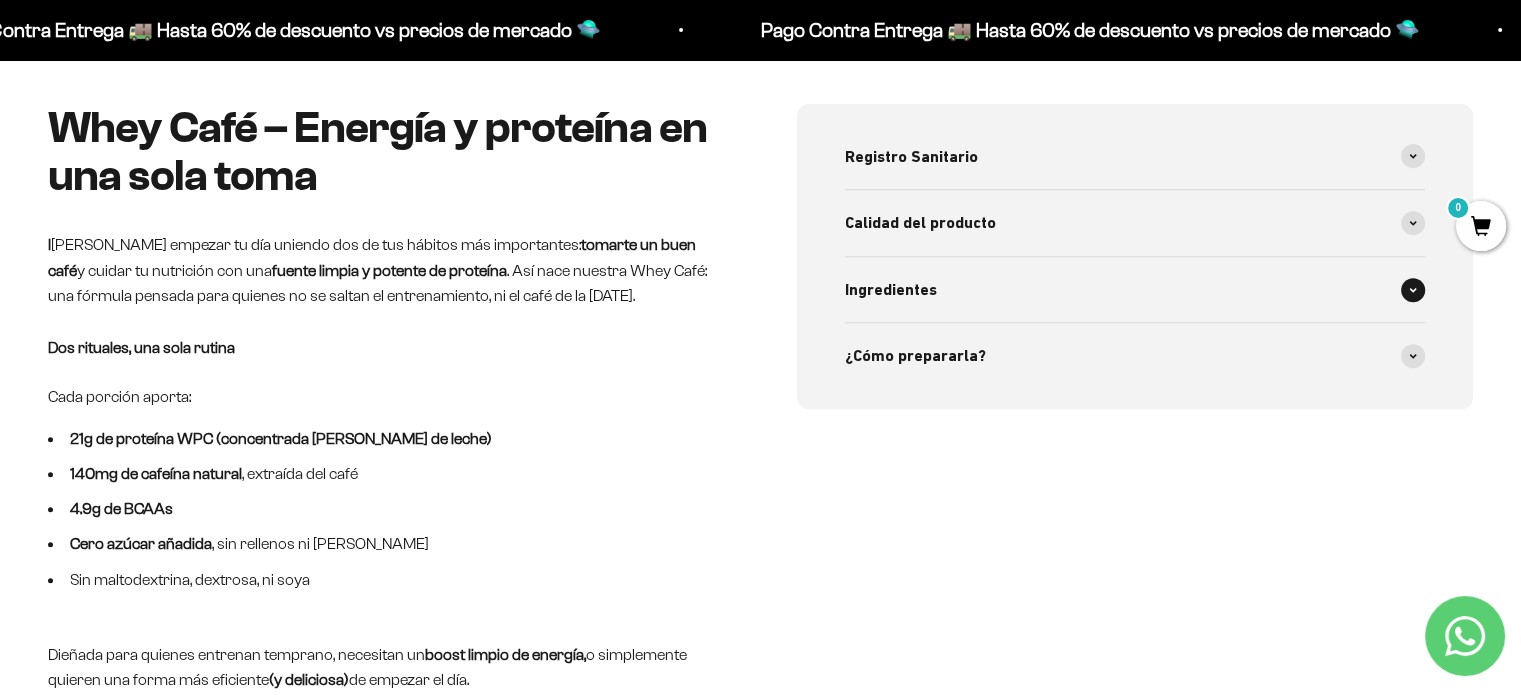 click on "Ingredientes" at bounding box center [1135, 290] 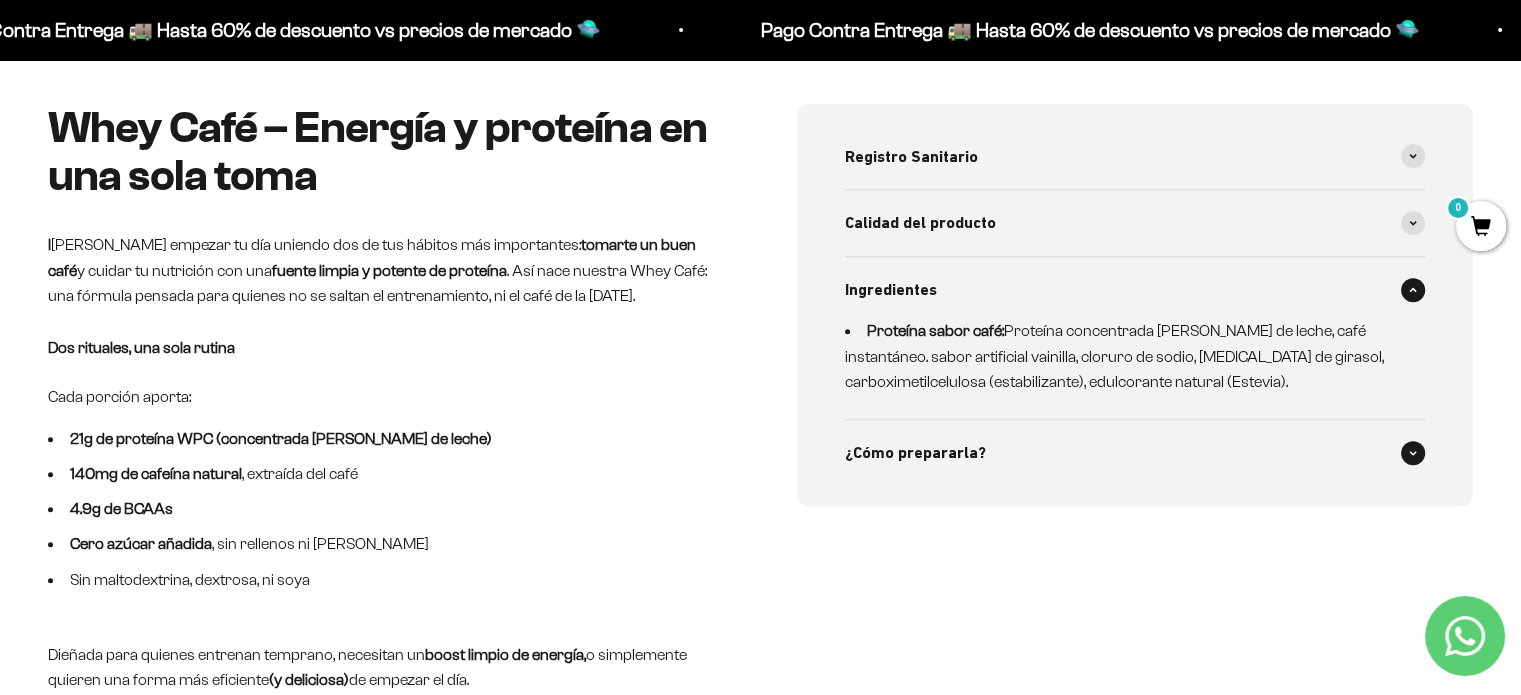 click on "¿Cómo prepararla?" at bounding box center [1135, 453] 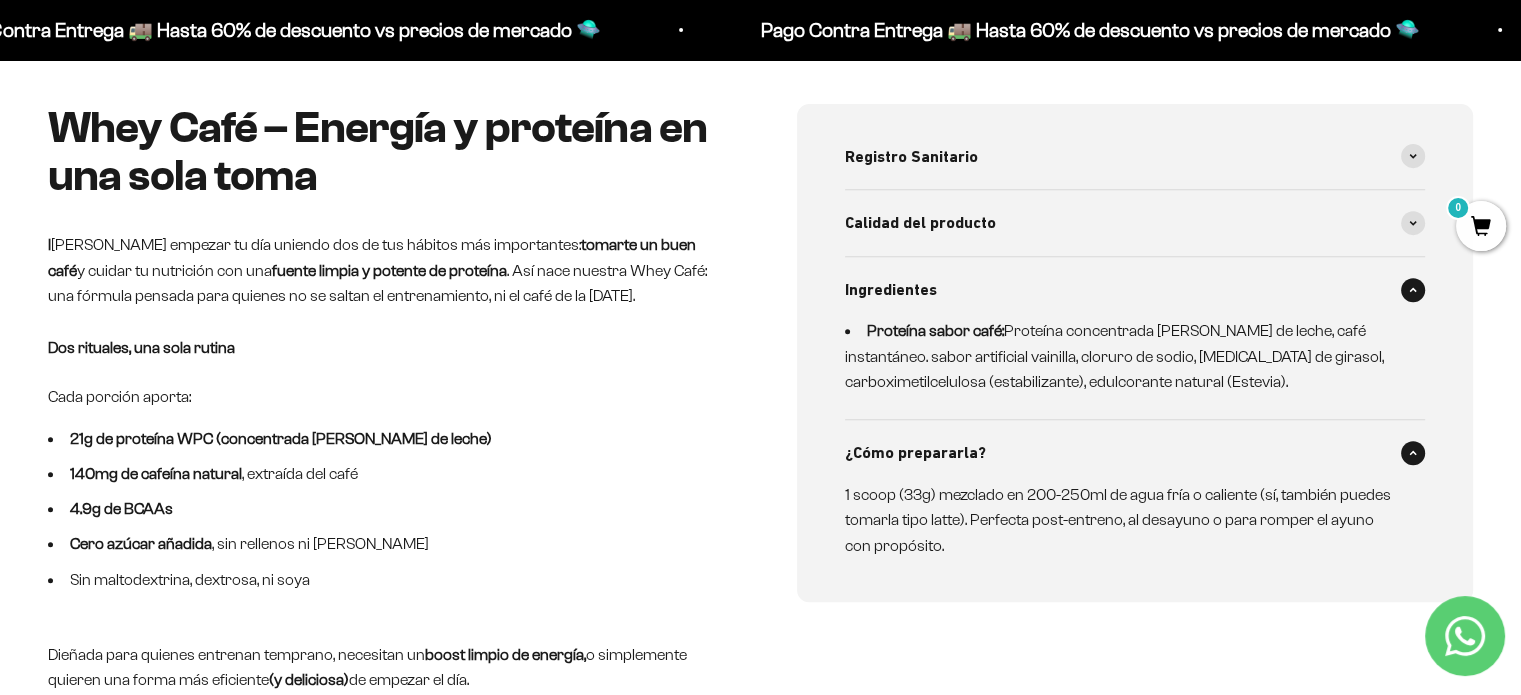 click on "¿Cómo prepararla?" at bounding box center [1135, 453] 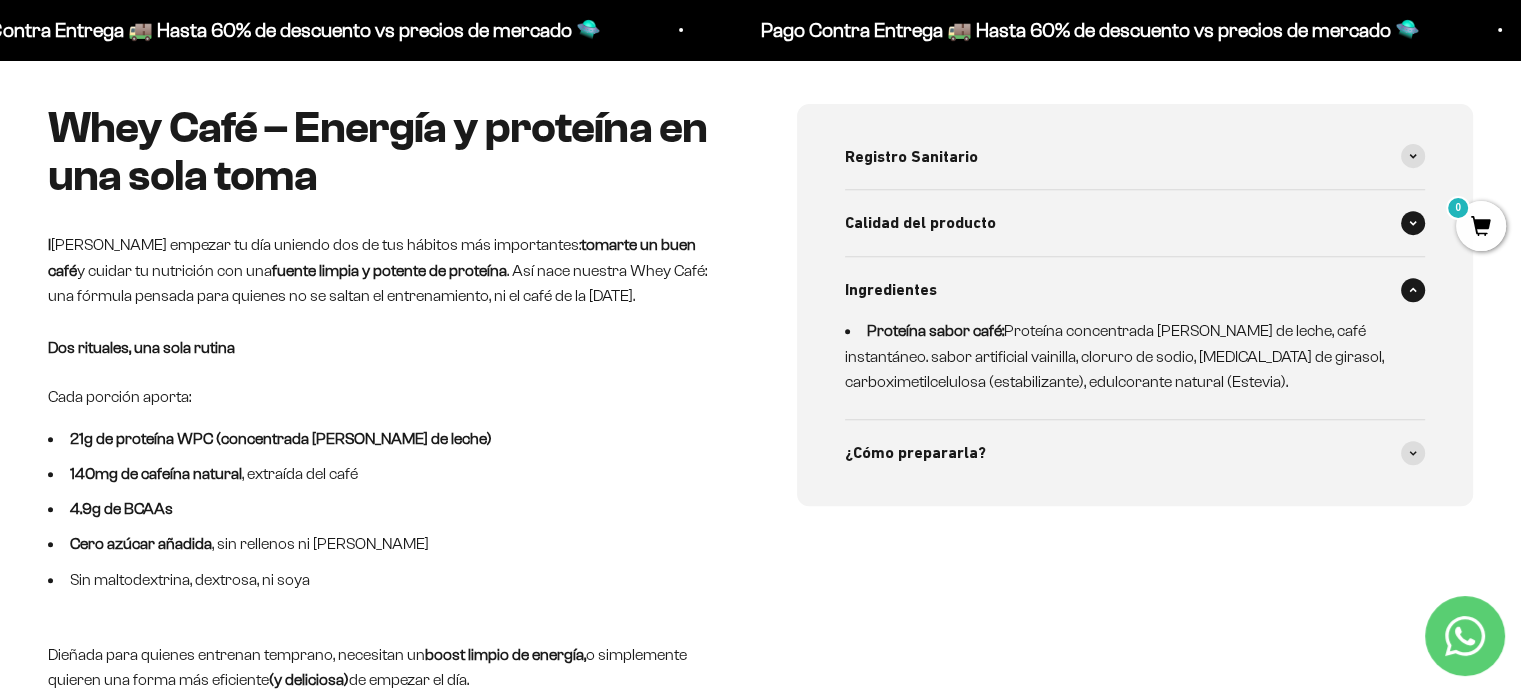 click on "Calidad del producto" at bounding box center (1135, 223) 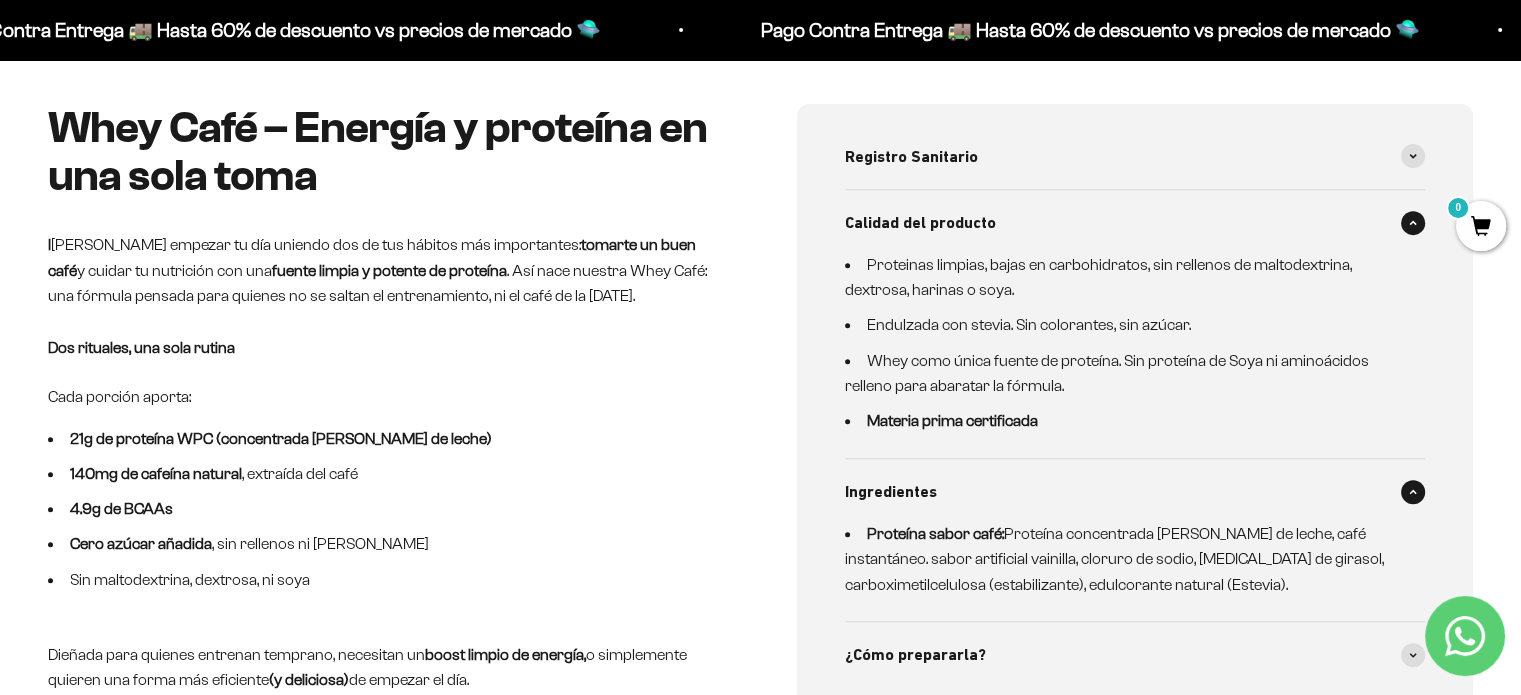 click on "Calidad del producto" at bounding box center [1135, 223] 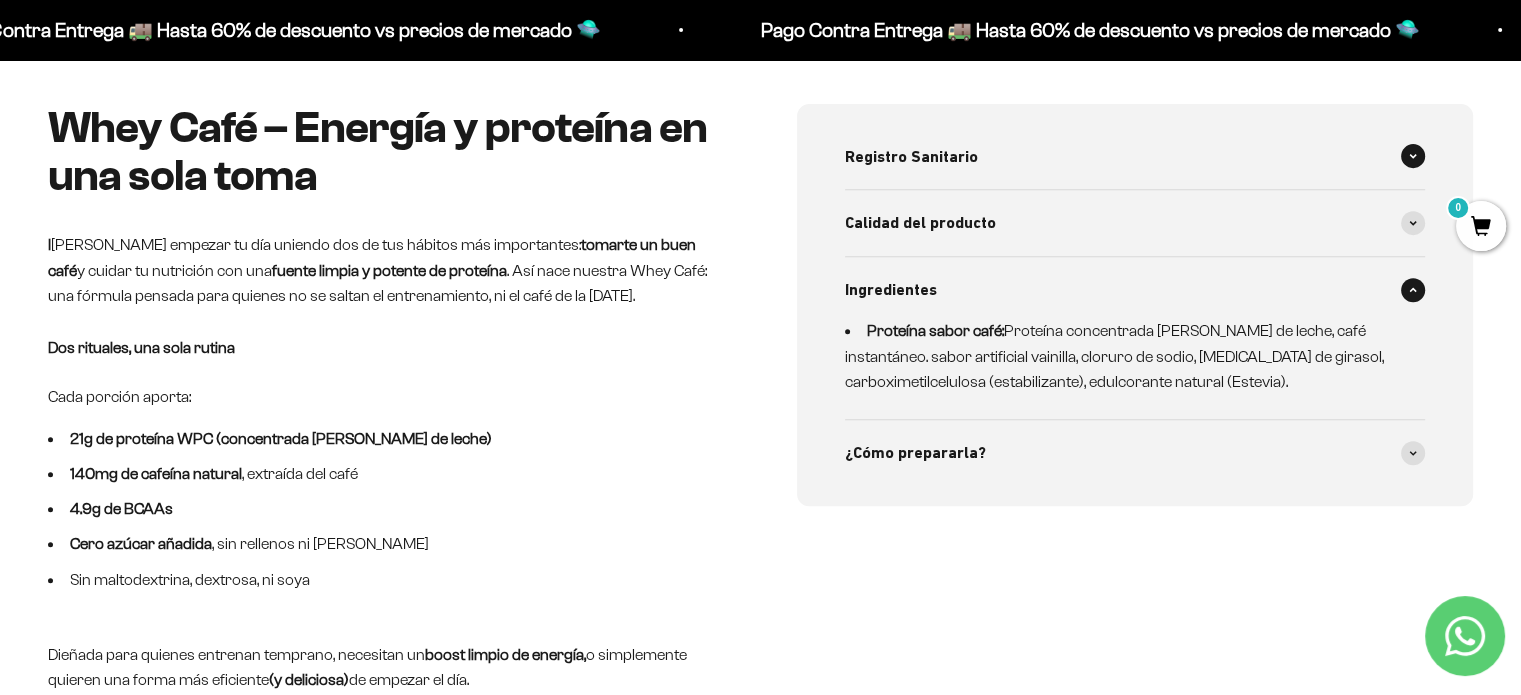 click on "Registro Sanitario" at bounding box center (1135, 157) 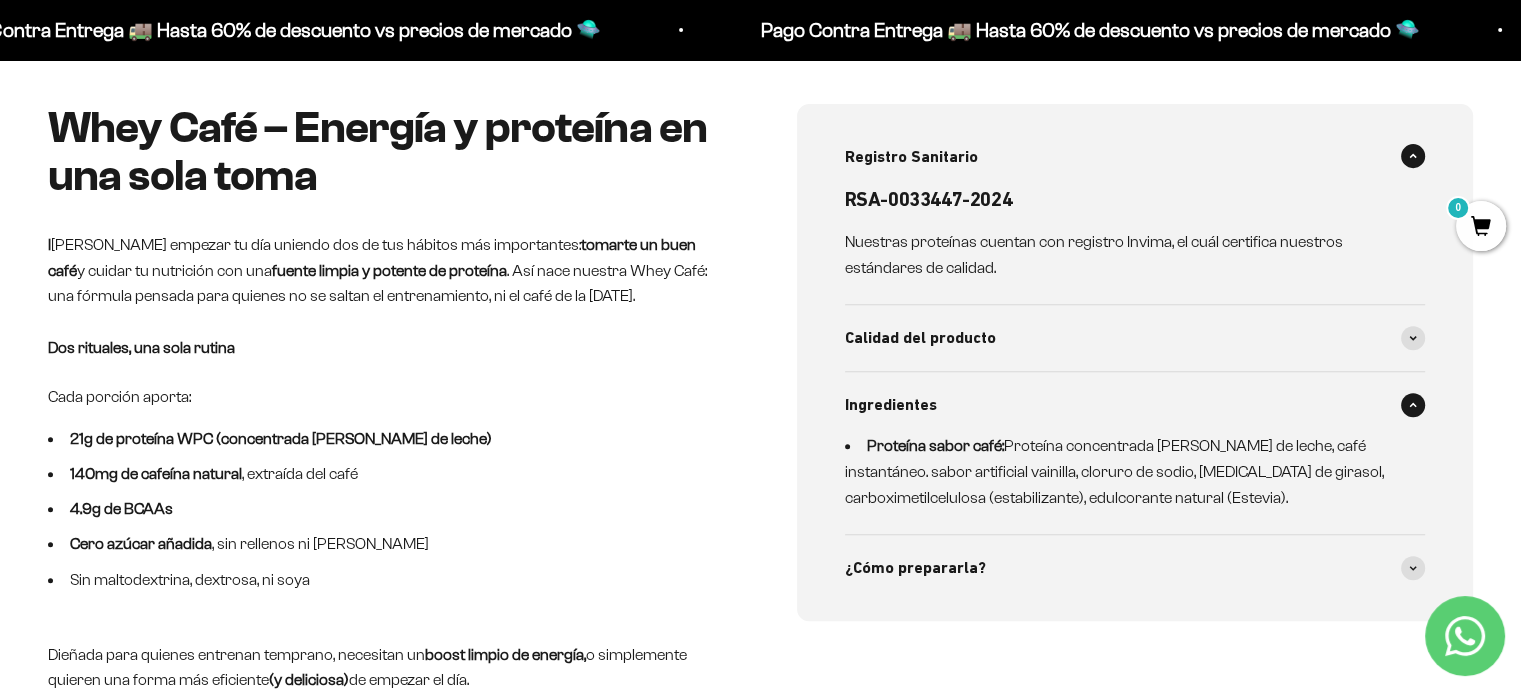 click on "Registro Sanitario" at bounding box center [1135, 157] 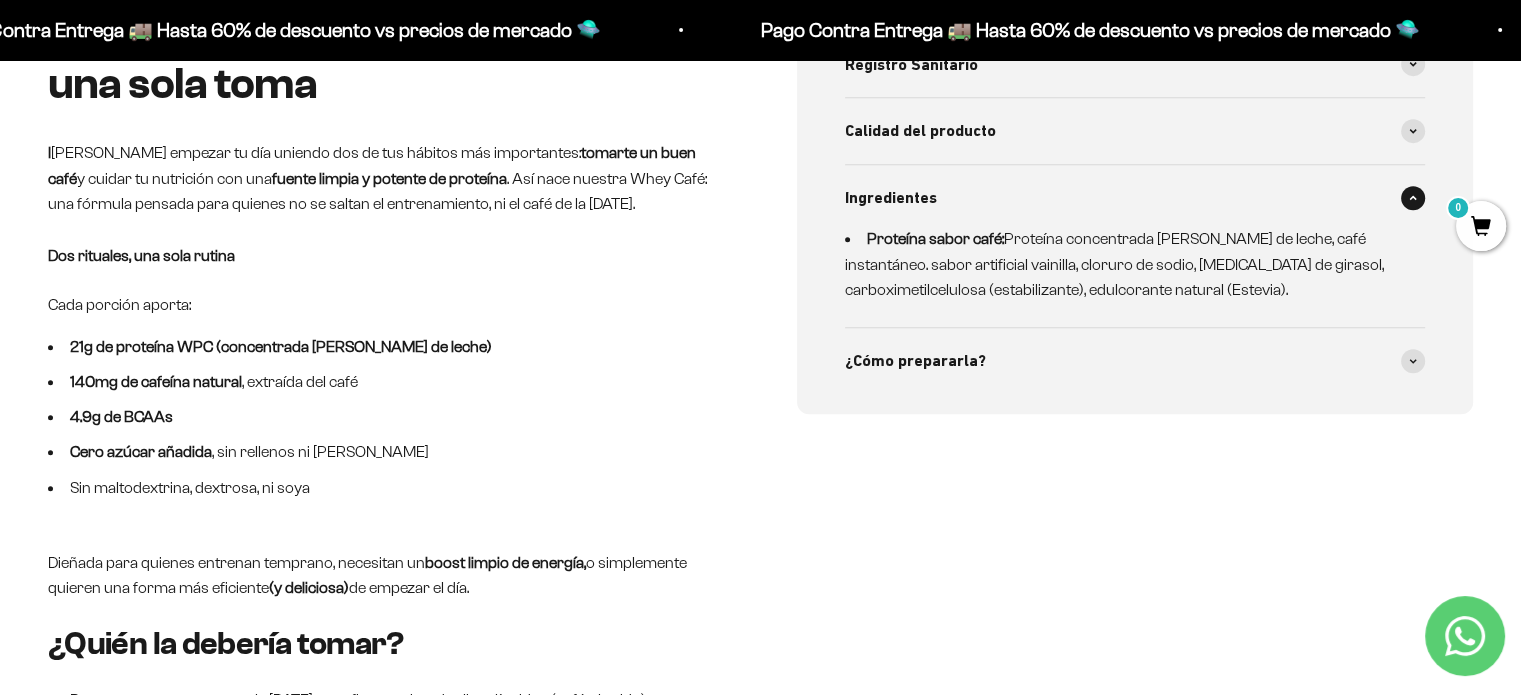 scroll, scrollTop: 900, scrollLeft: 0, axis: vertical 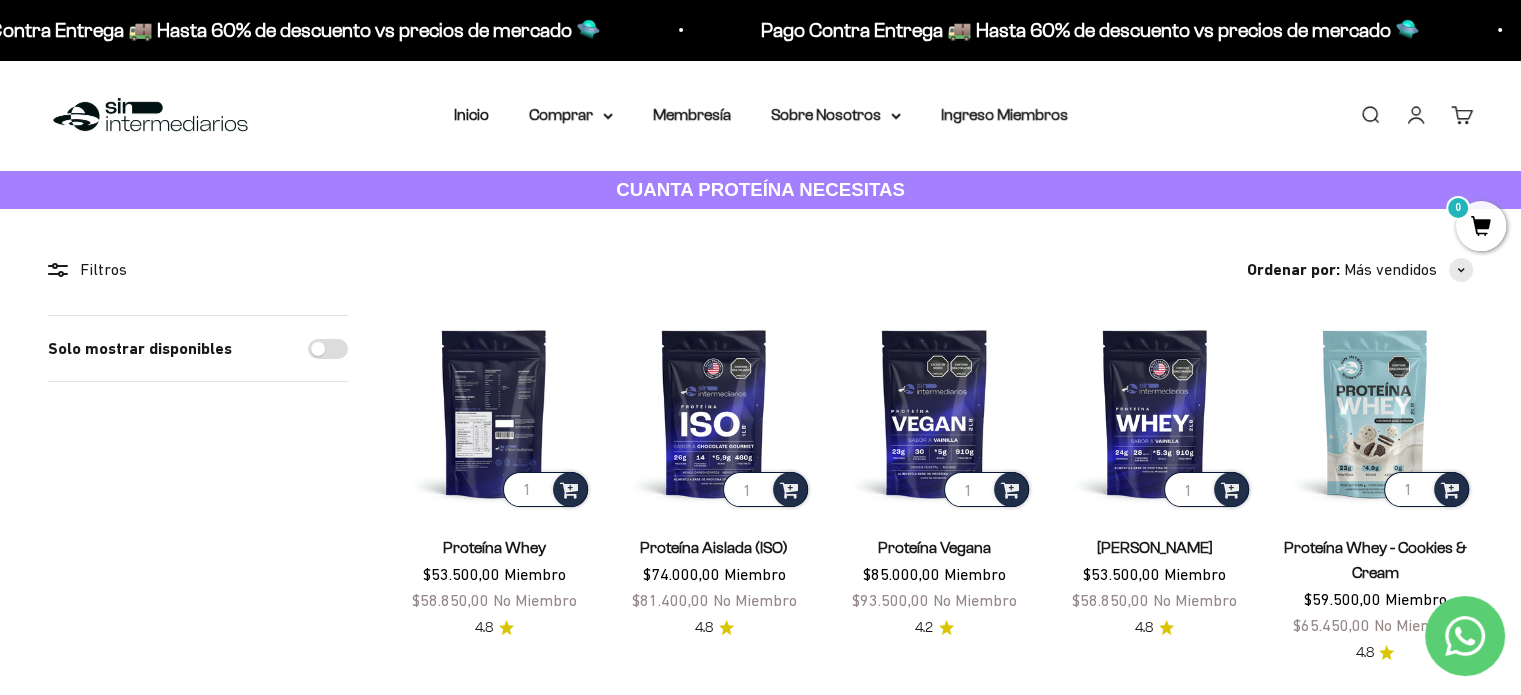 click at bounding box center [494, 413] 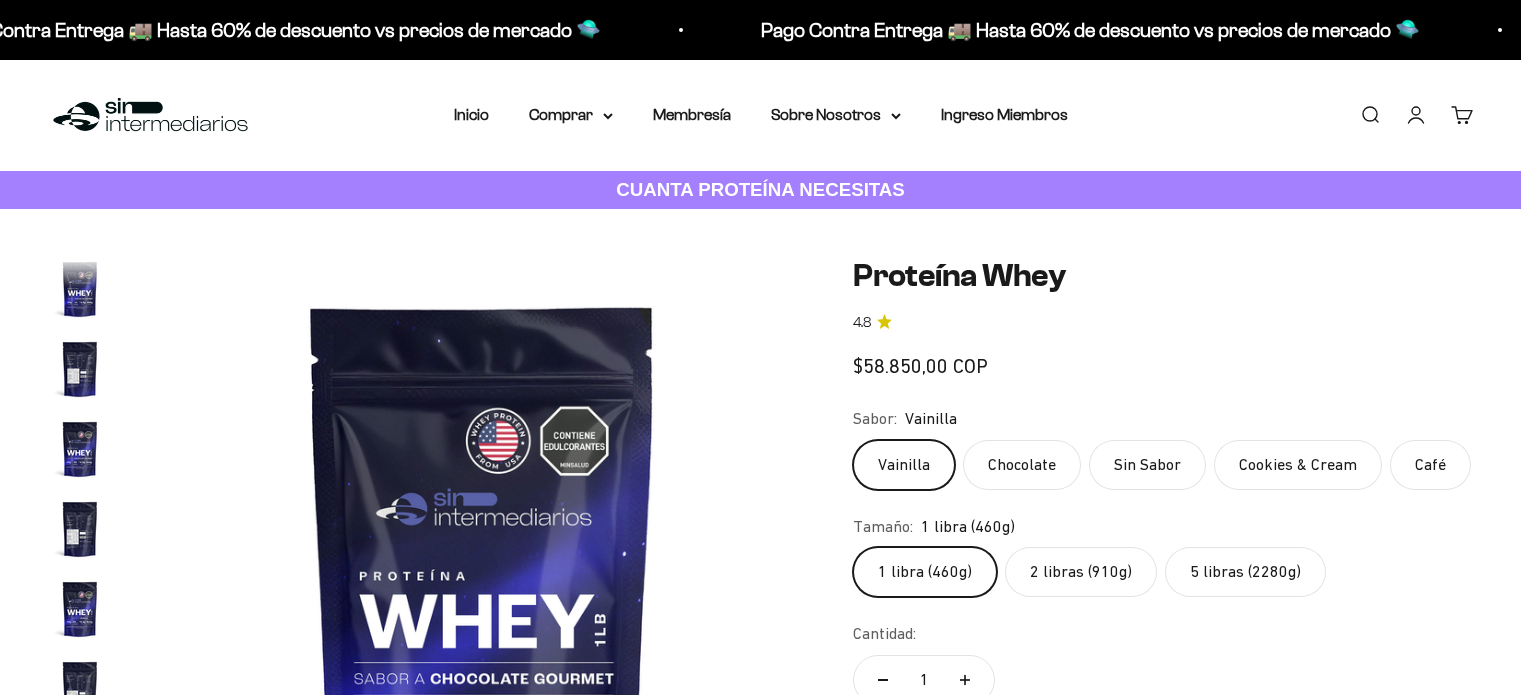 scroll, scrollTop: 0, scrollLeft: 0, axis: both 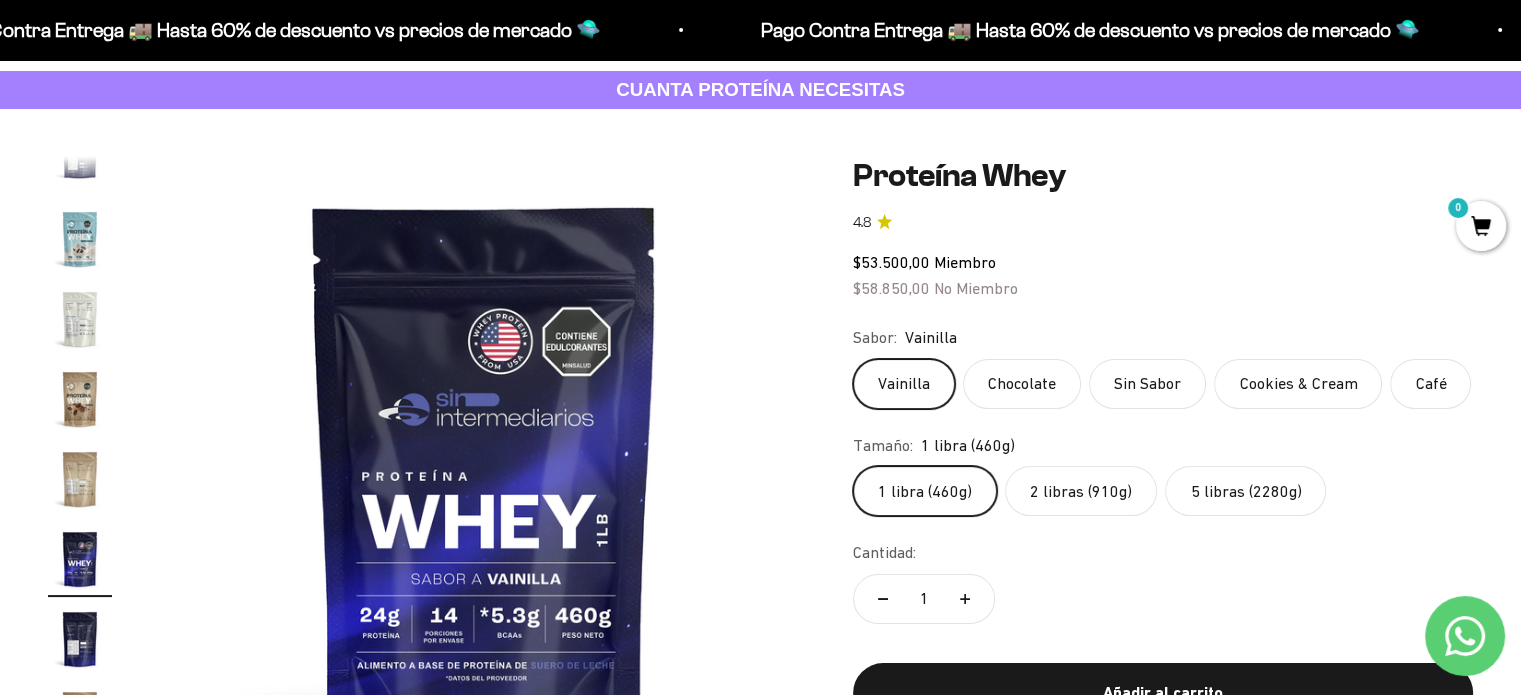 click on "Chocolate" 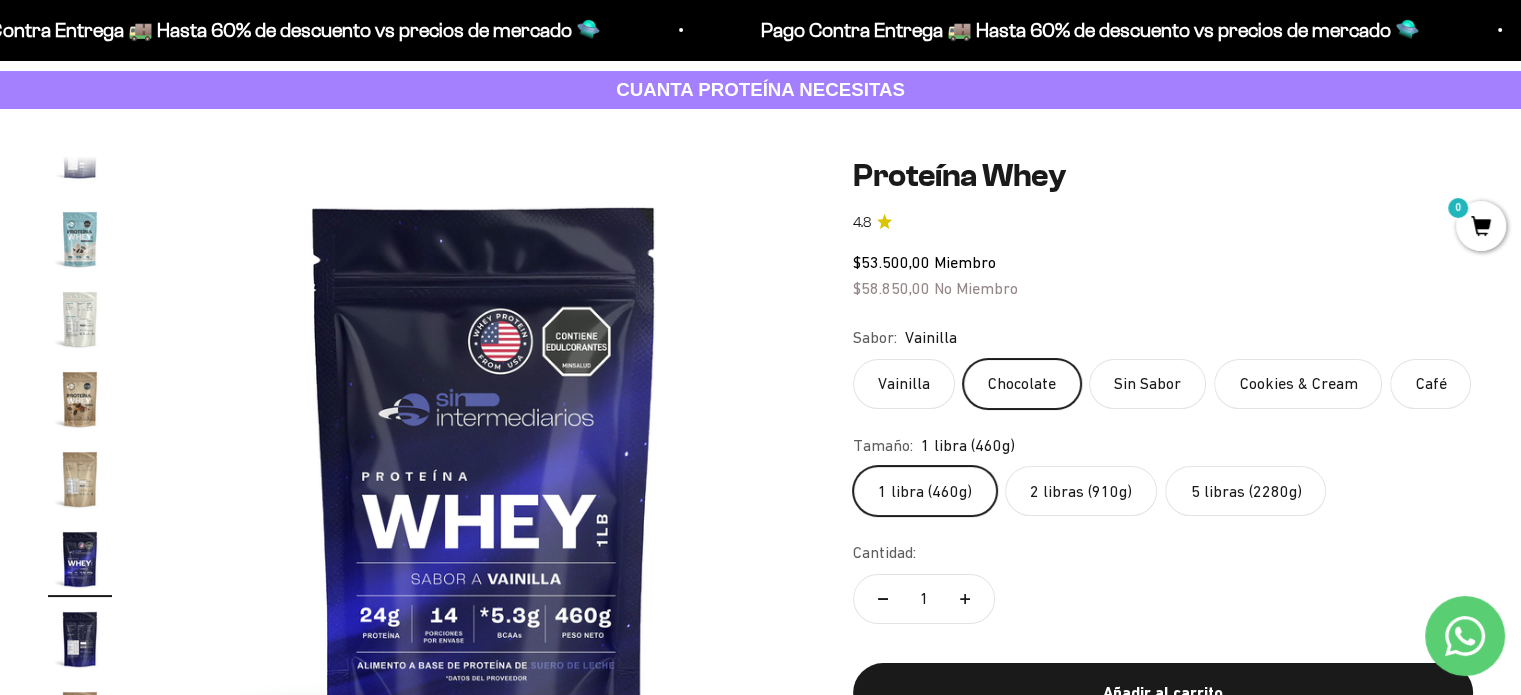 scroll, scrollTop: 0, scrollLeft: 0, axis: both 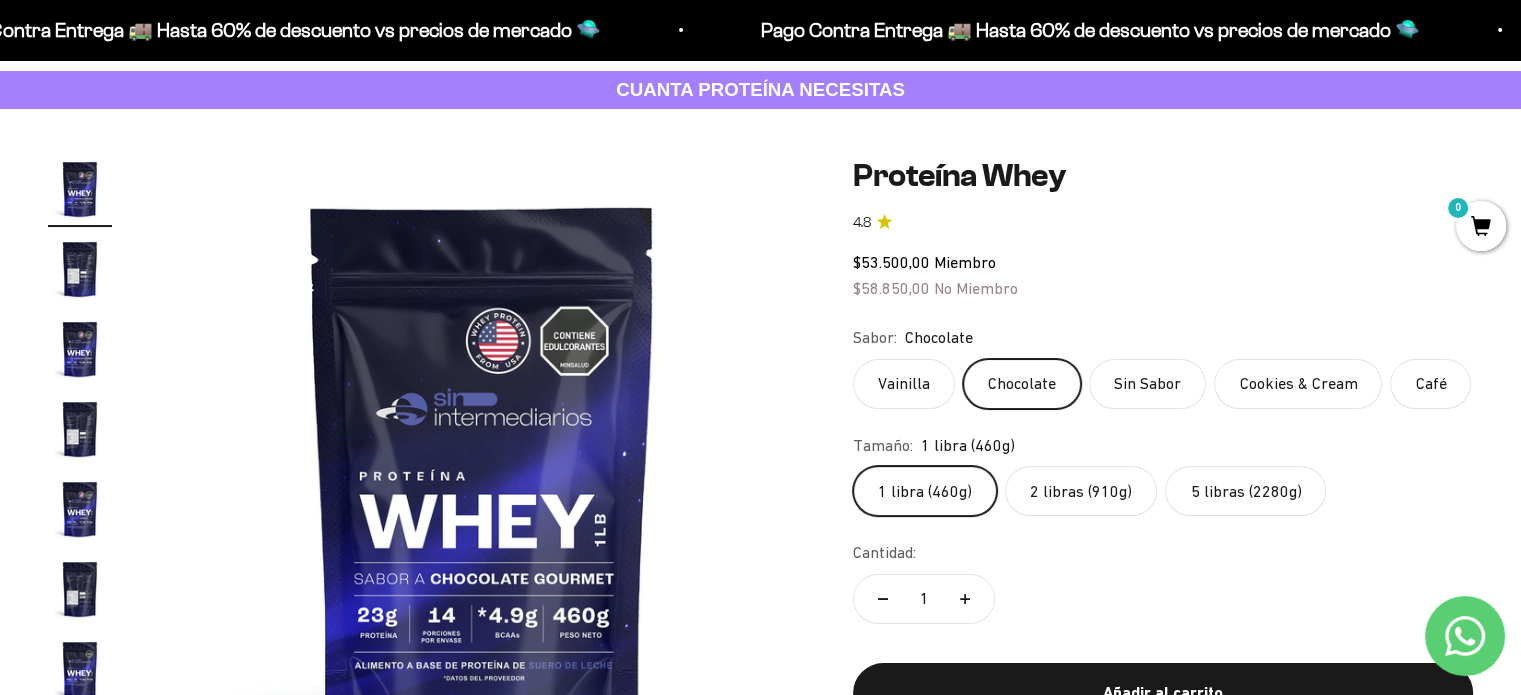 click on "Cookies & Cream" 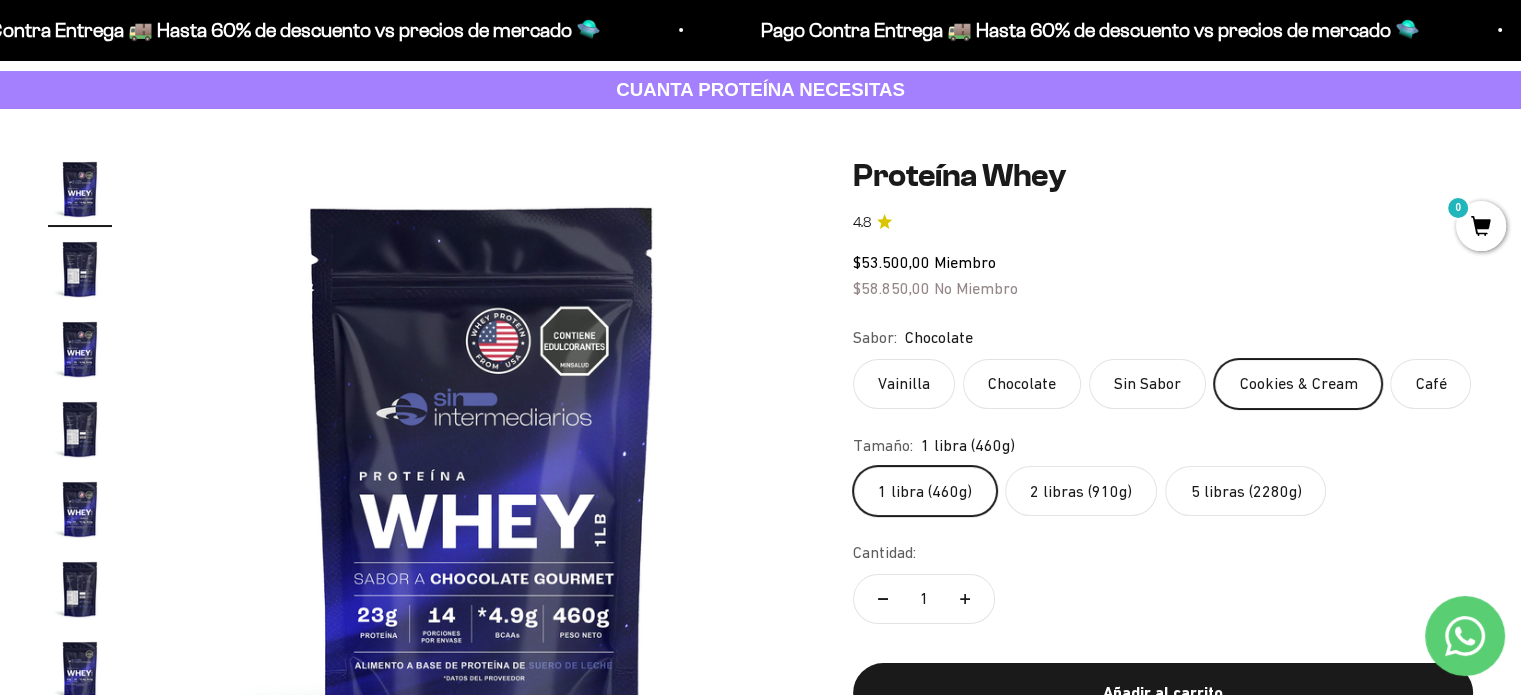 scroll, scrollTop: 0, scrollLeft: 8031, axis: horizontal 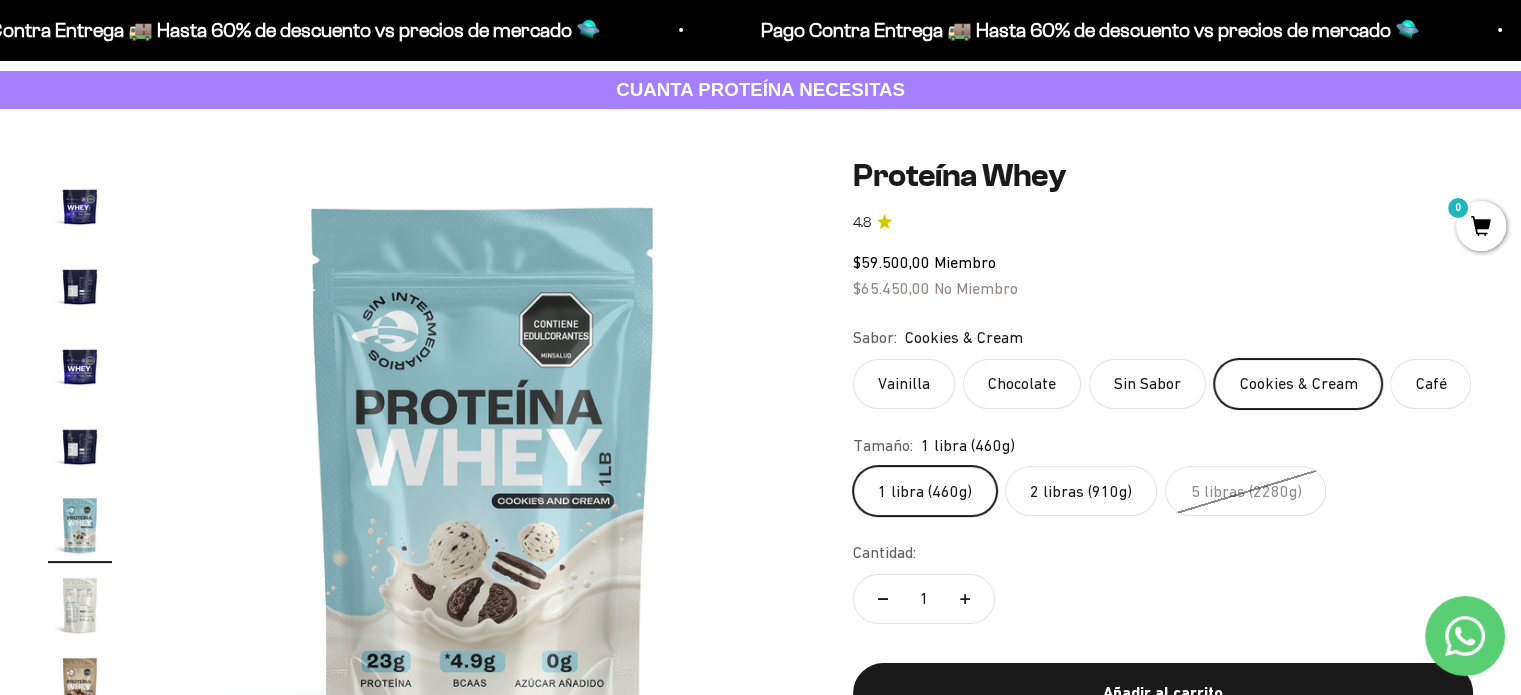 click on "Sin Sabor" 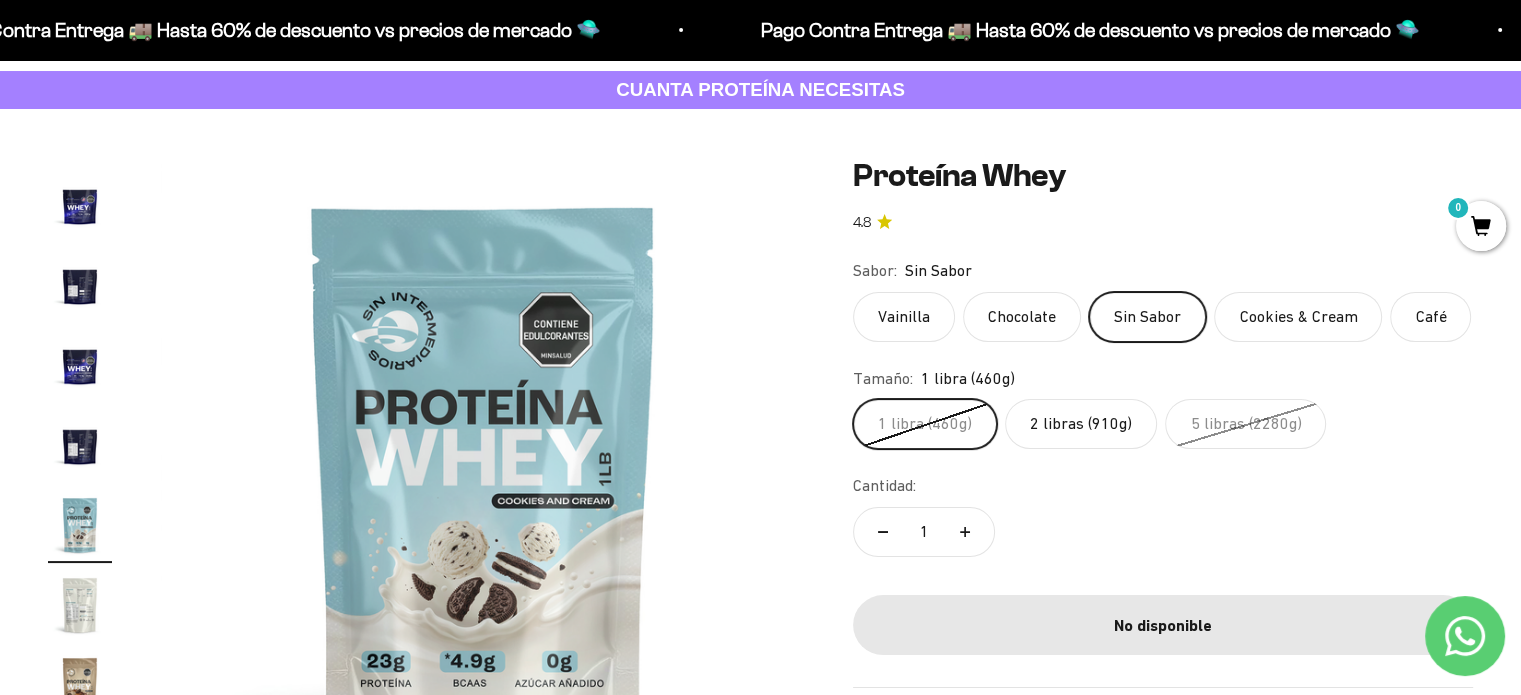 click on "Café" 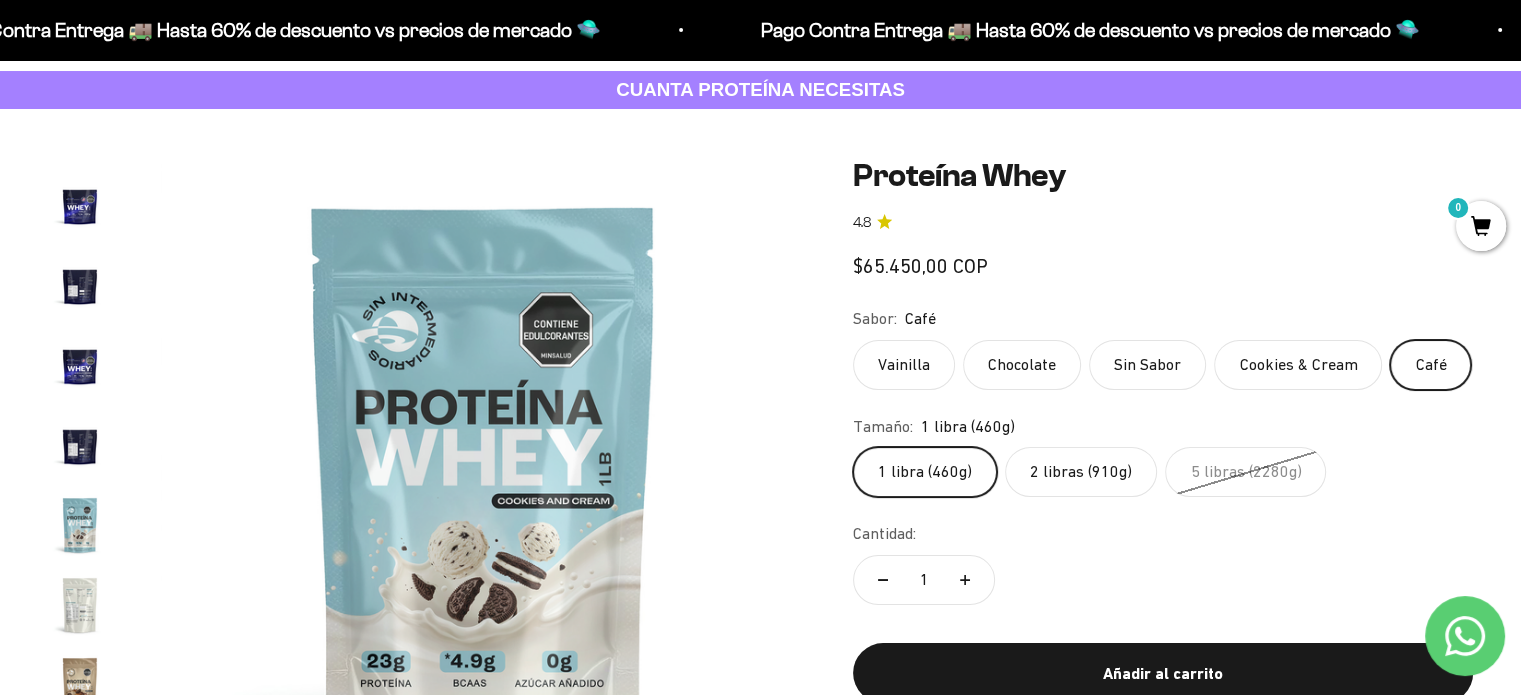 scroll, scrollTop: 0, scrollLeft: 9369, axis: horizontal 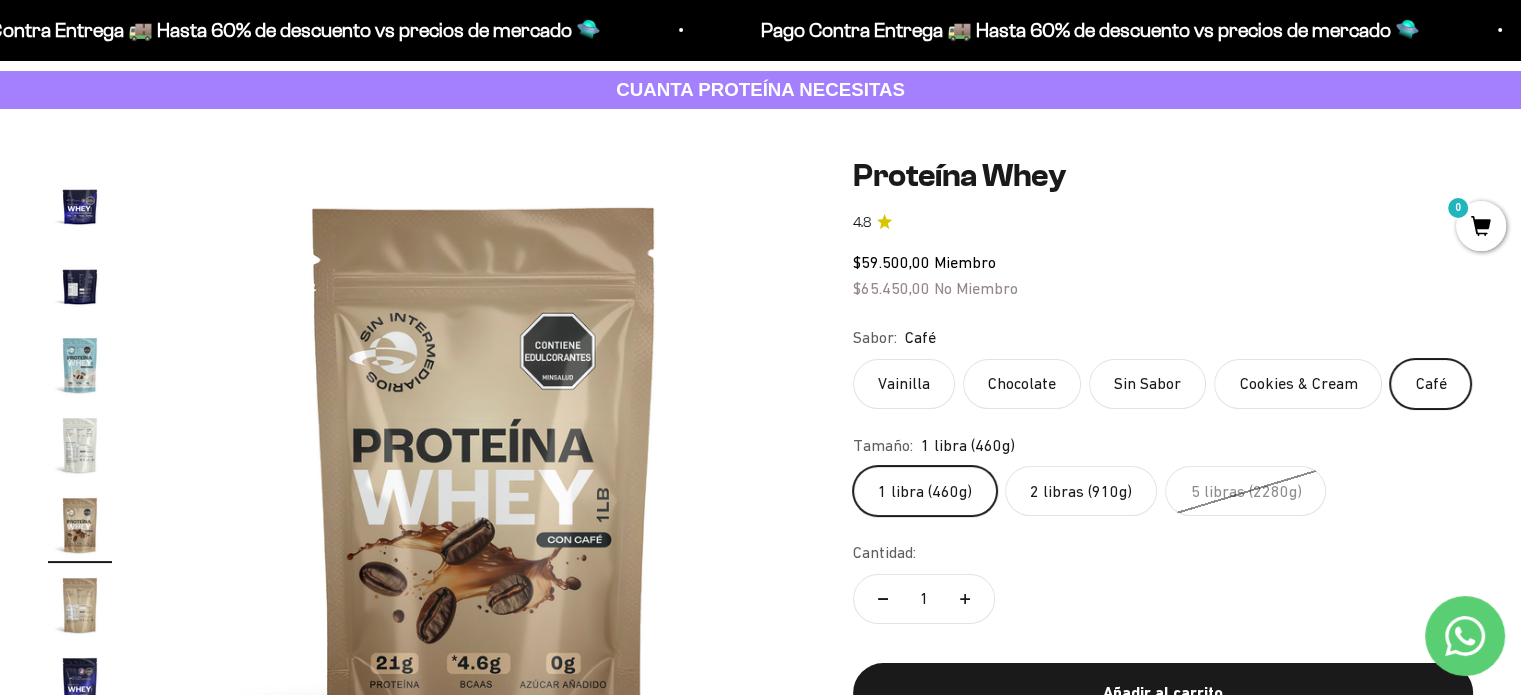 click on "Vainilla" 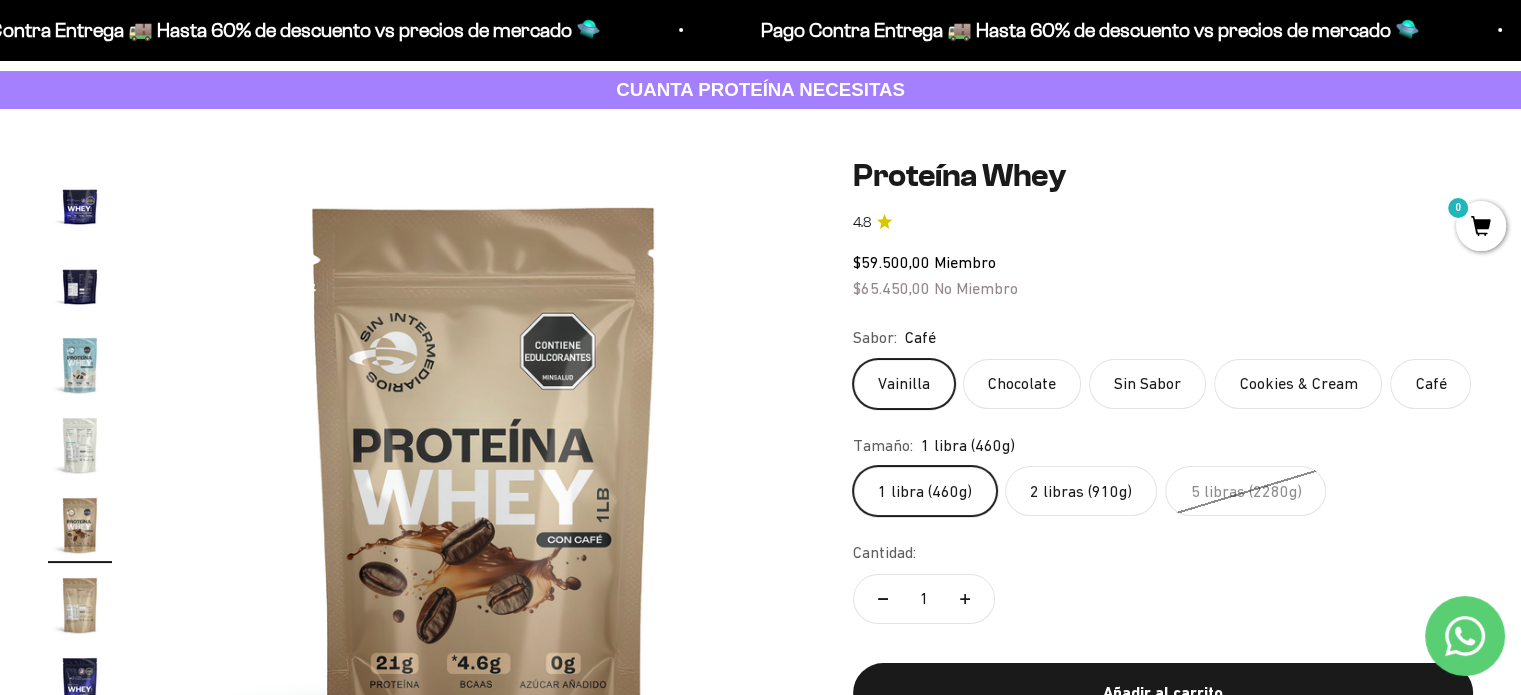 scroll, scrollTop: 0, scrollLeft: 10708, axis: horizontal 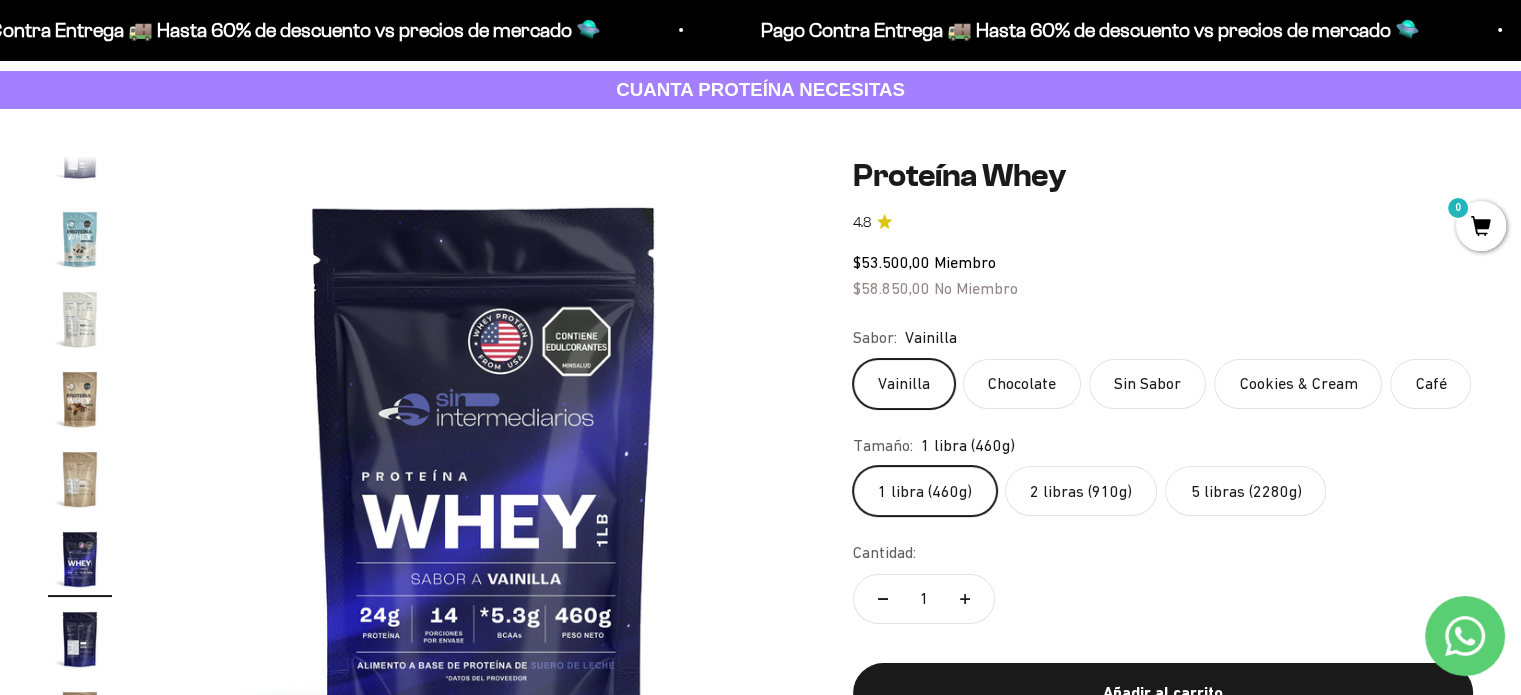 click on "Sin Sabor" 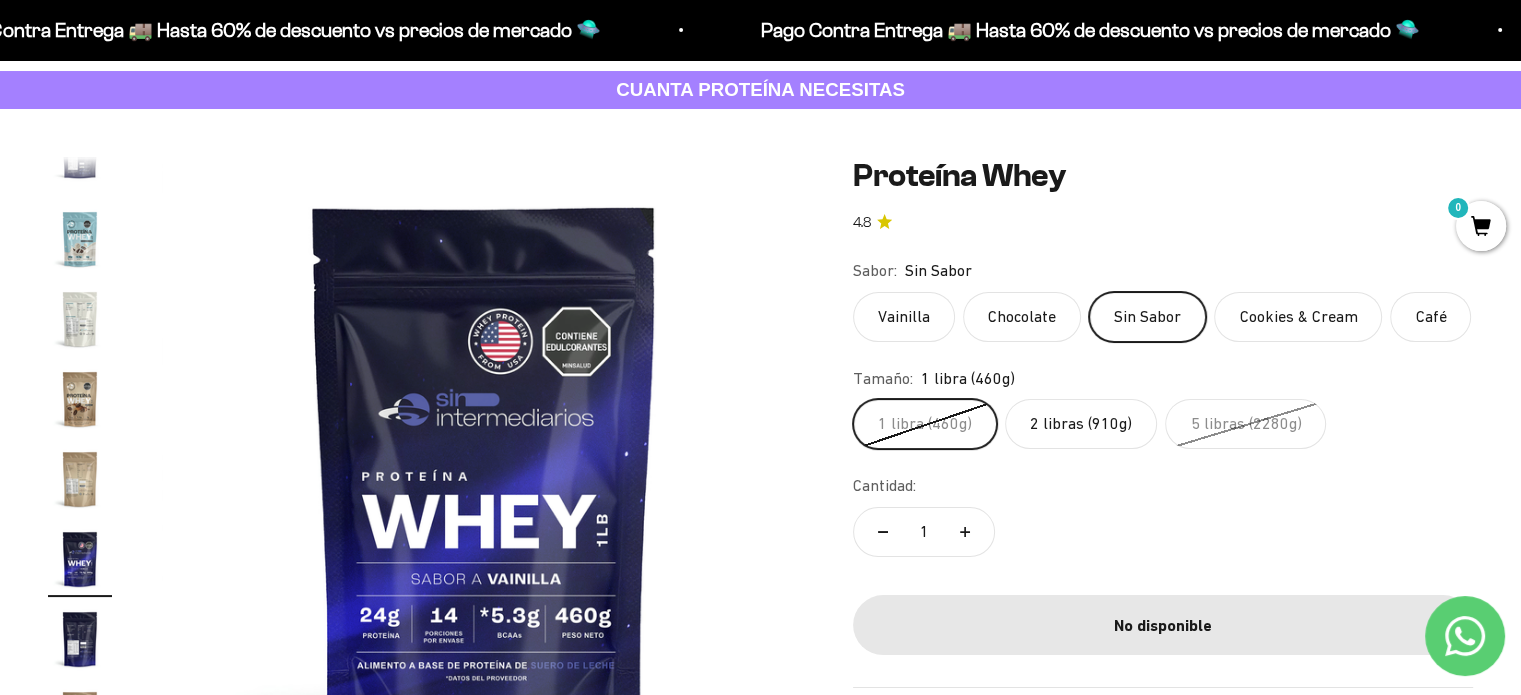 click on "Vainilla" 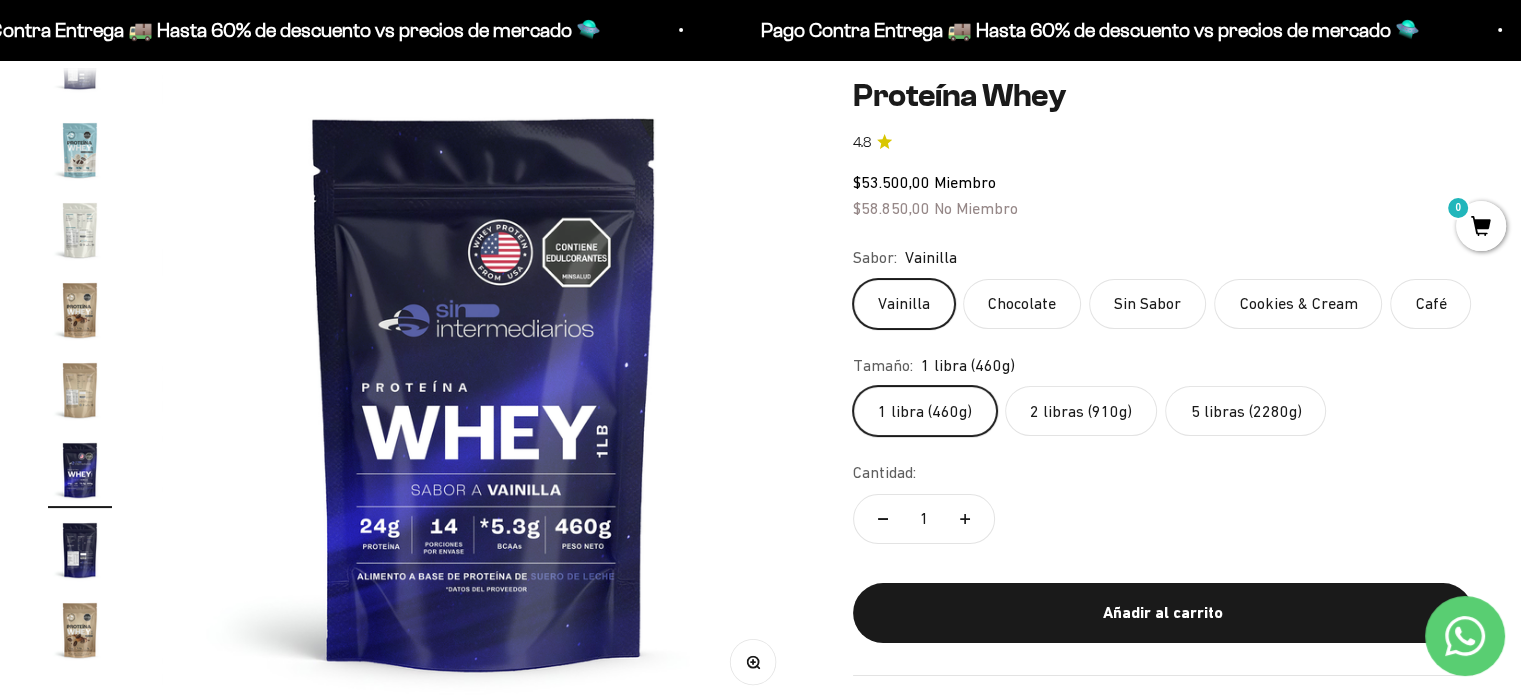 scroll, scrollTop: 200, scrollLeft: 0, axis: vertical 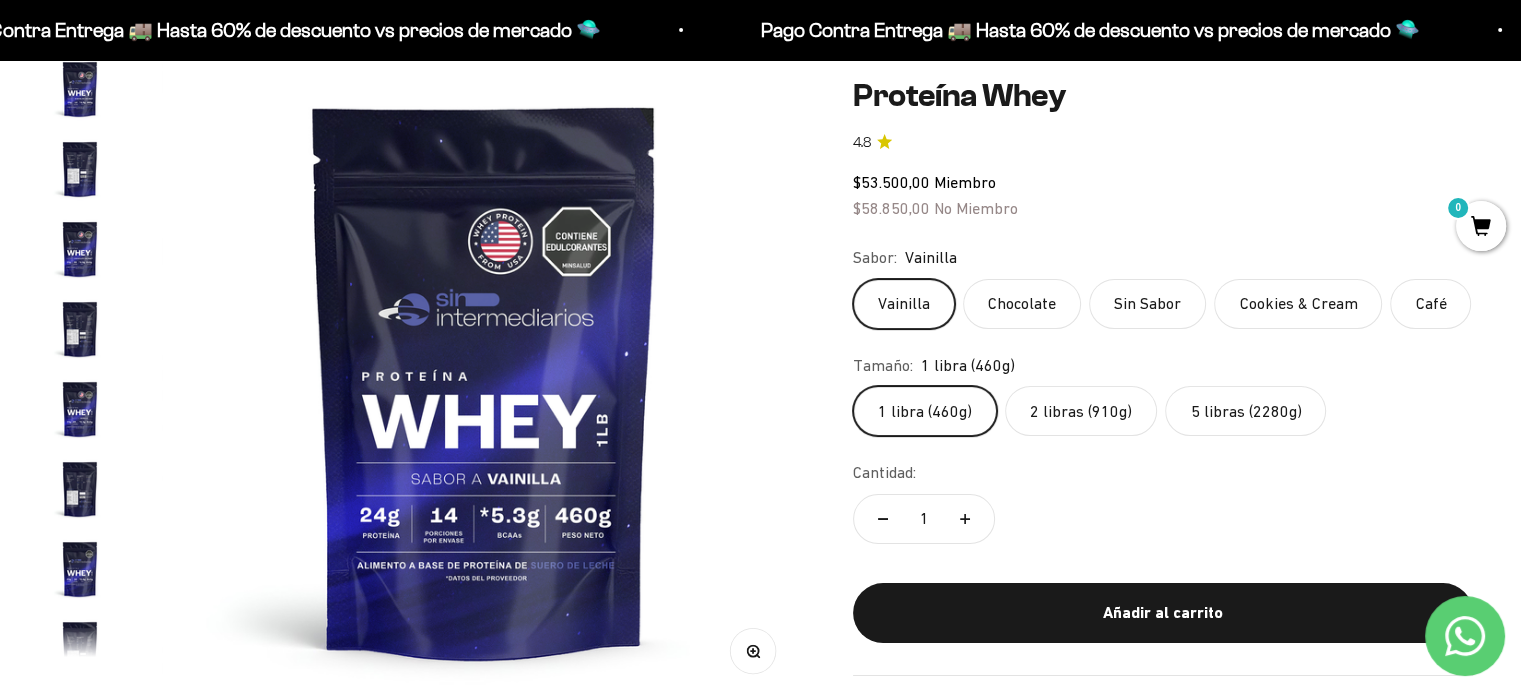click on "2 libras (910g)" 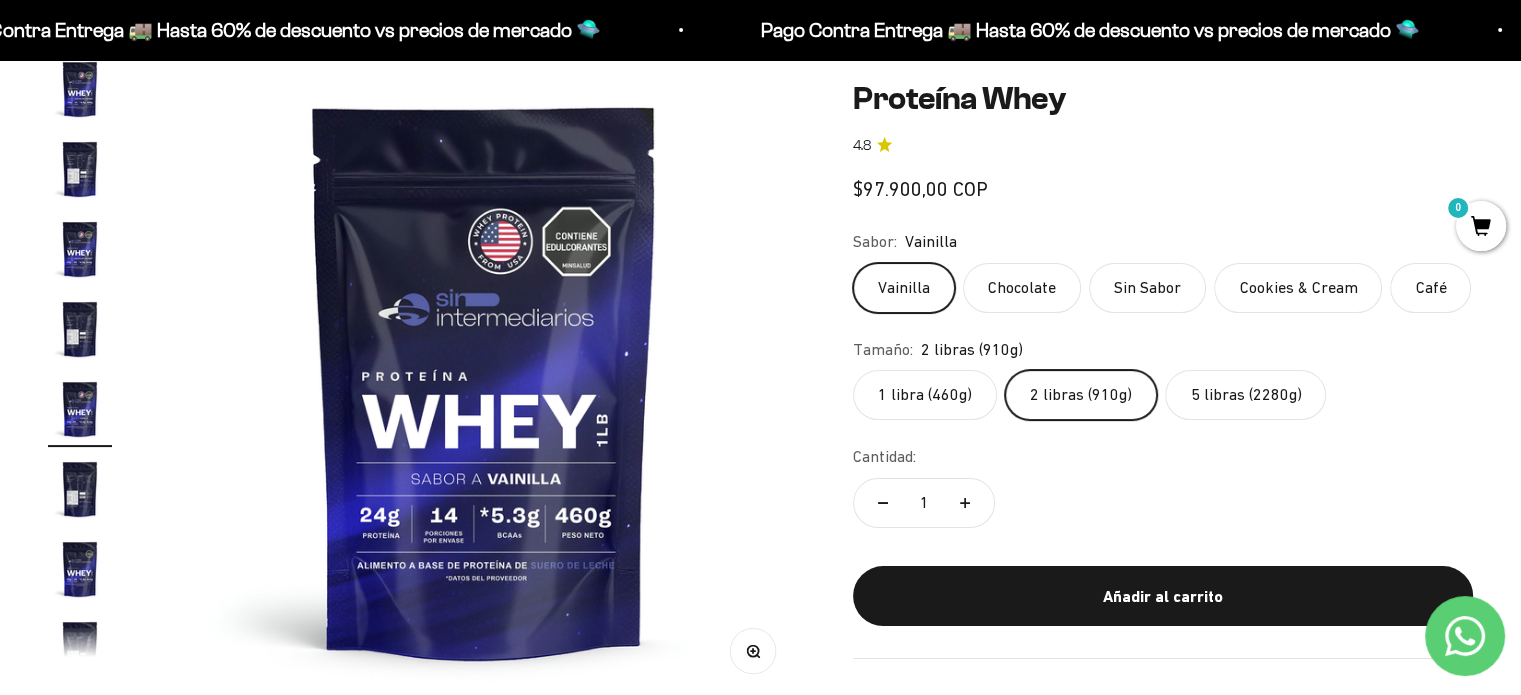 scroll, scrollTop: 0, scrollLeft: 2676, axis: horizontal 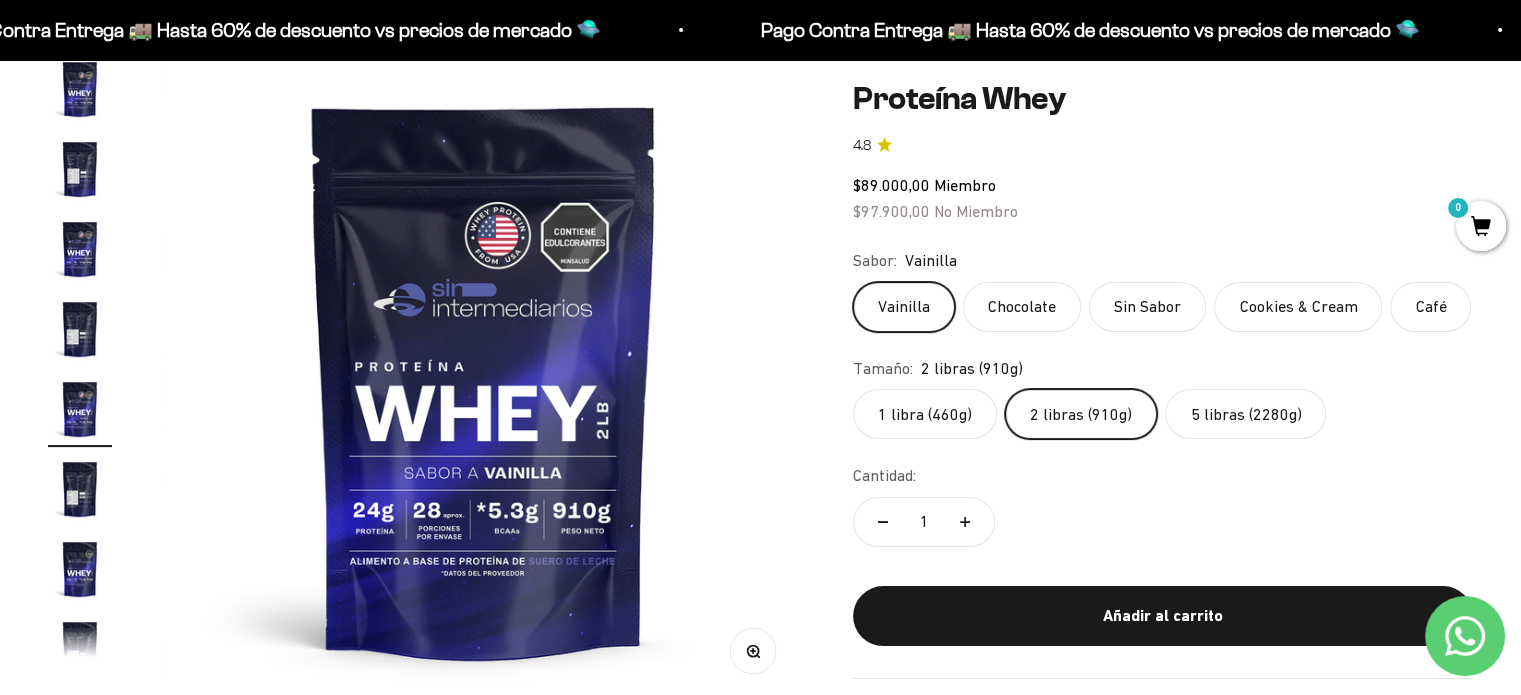click at bounding box center (80, 329) 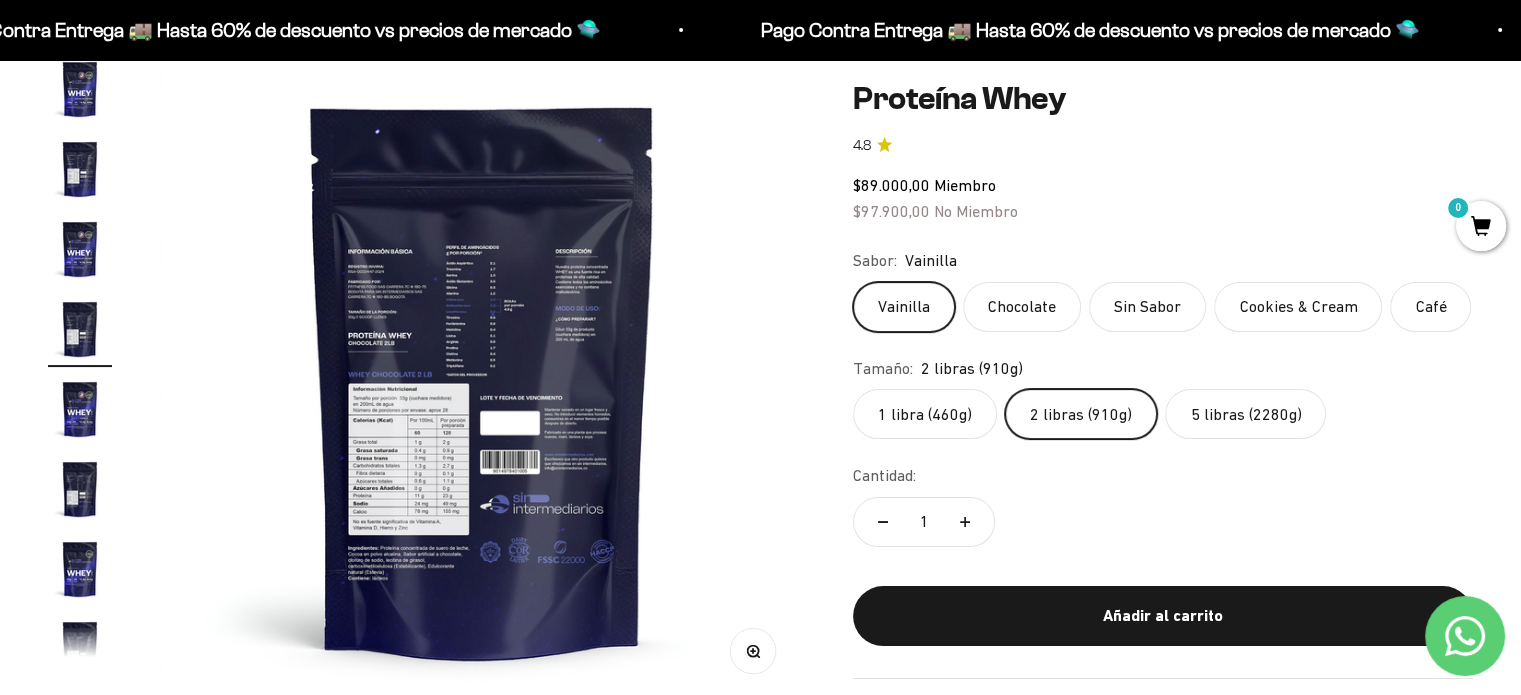 click at bounding box center (80, 409) 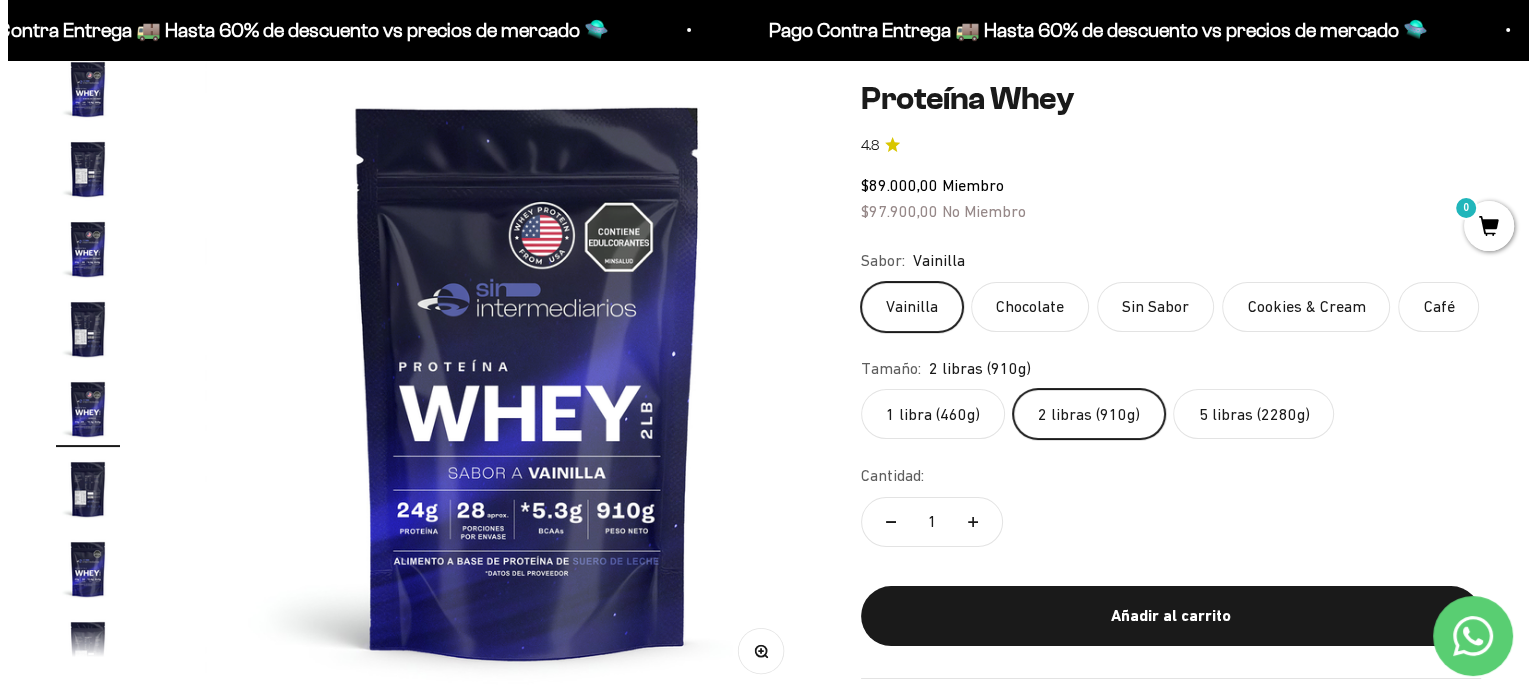 scroll, scrollTop: 0, scrollLeft: 2676, axis: horizontal 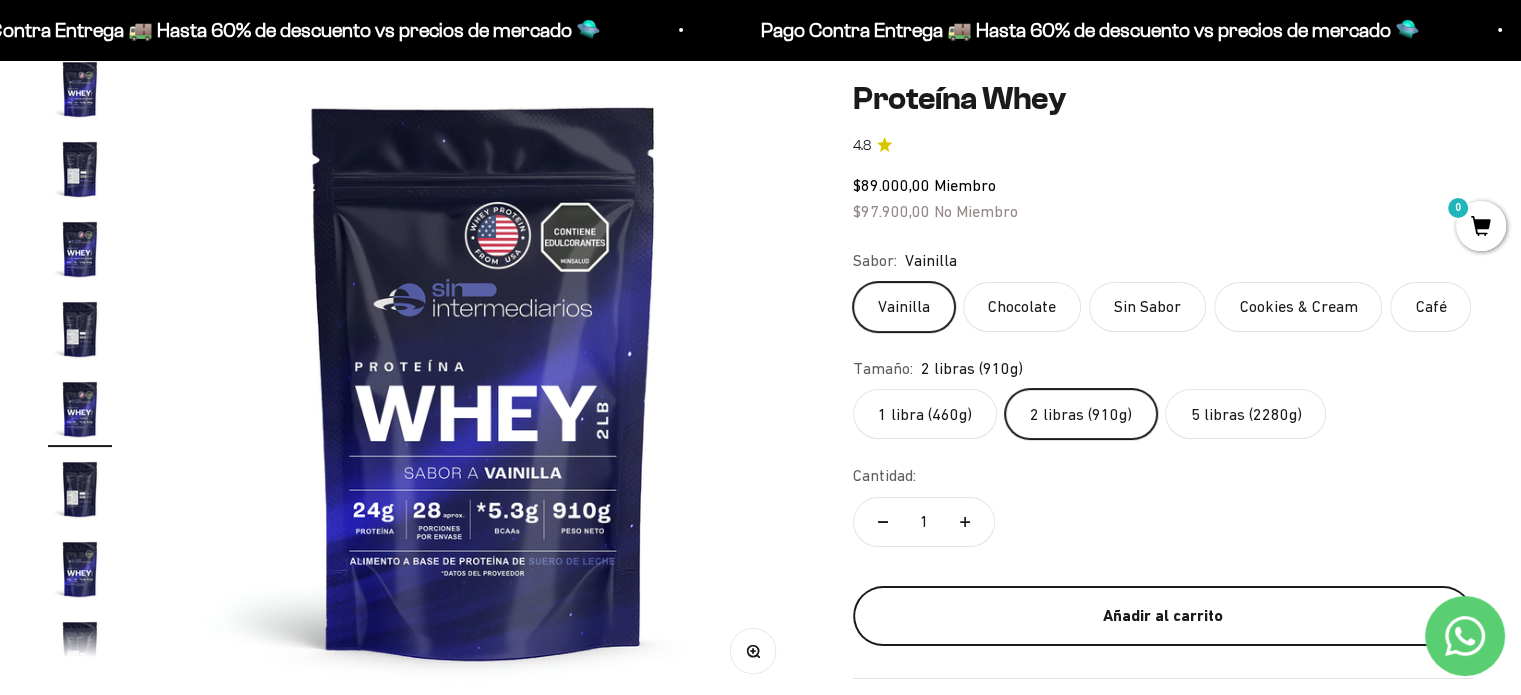 click on "Añadir al carrito" at bounding box center [1163, 616] 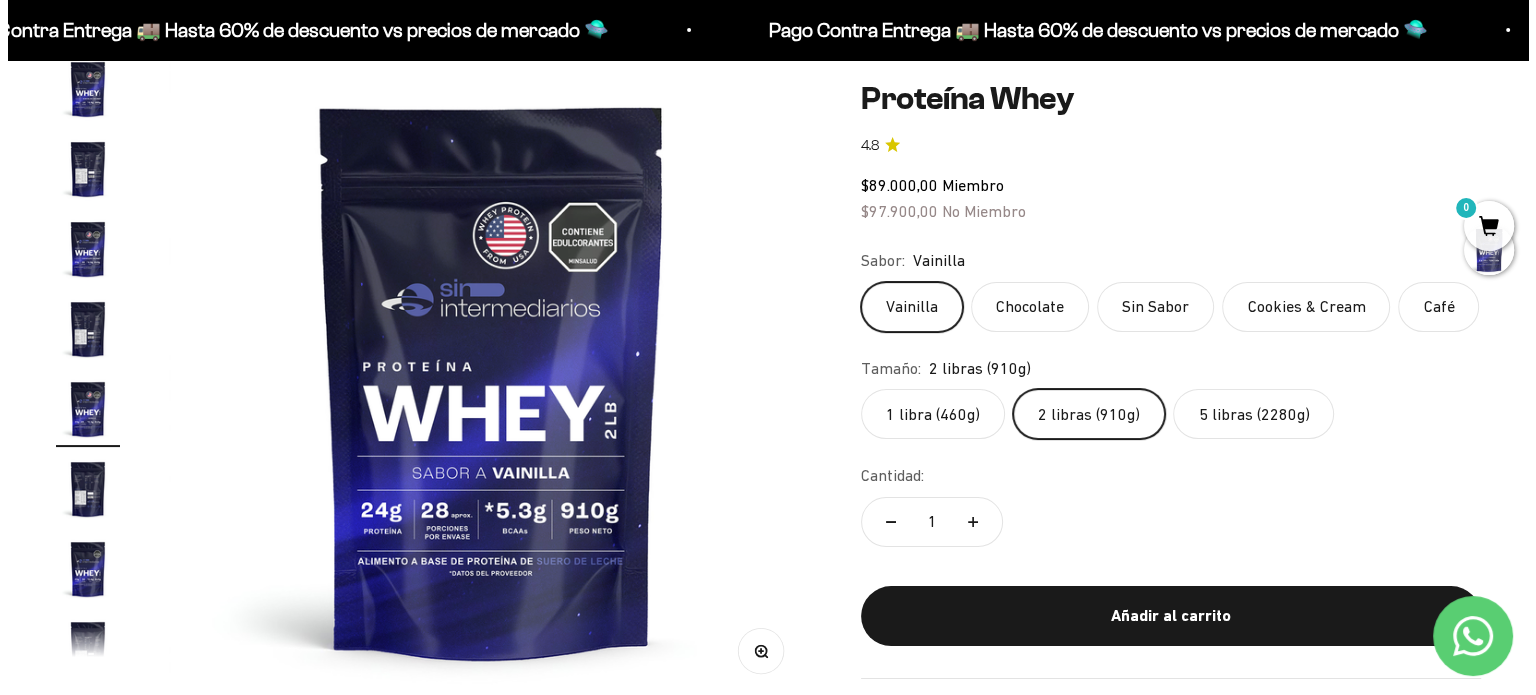 scroll, scrollTop: 0, scrollLeft: 2710, axis: horizontal 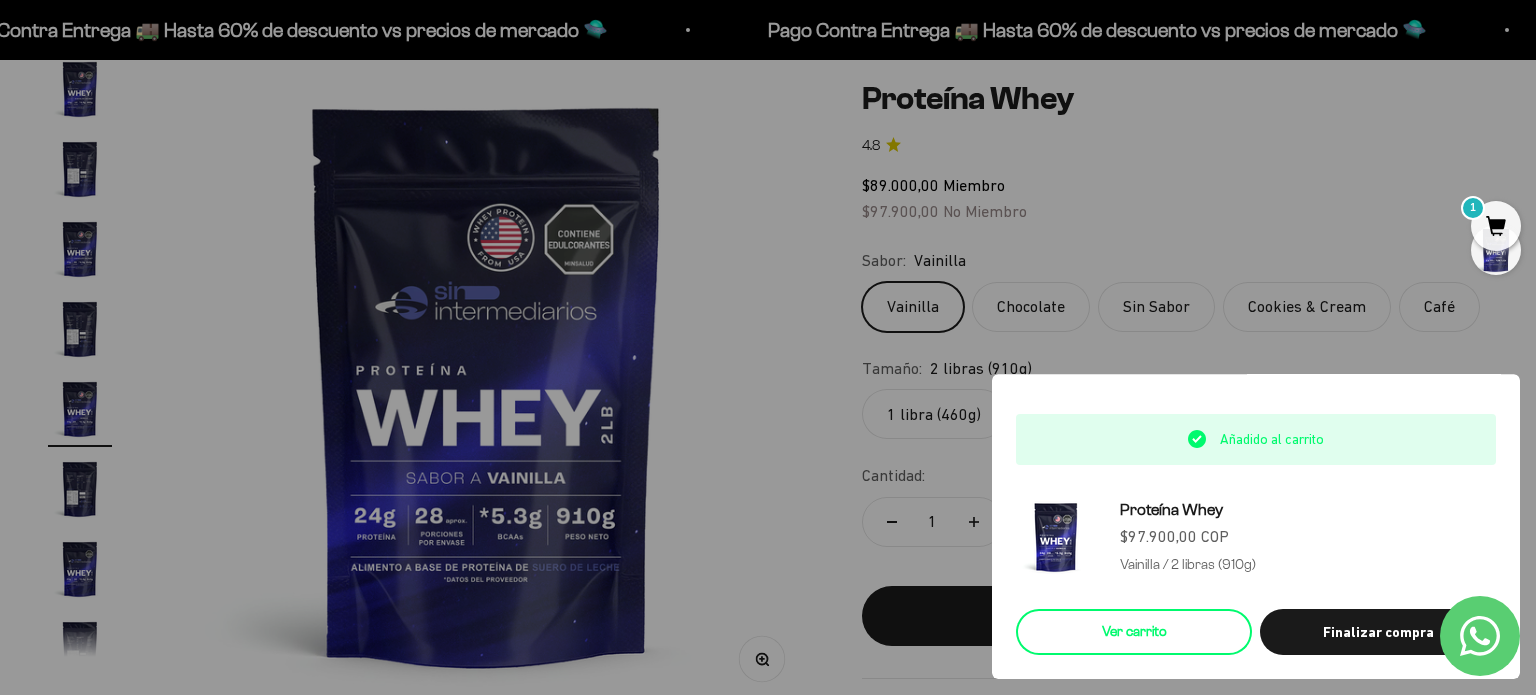click on "Ver carrito" at bounding box center [1134, 632] 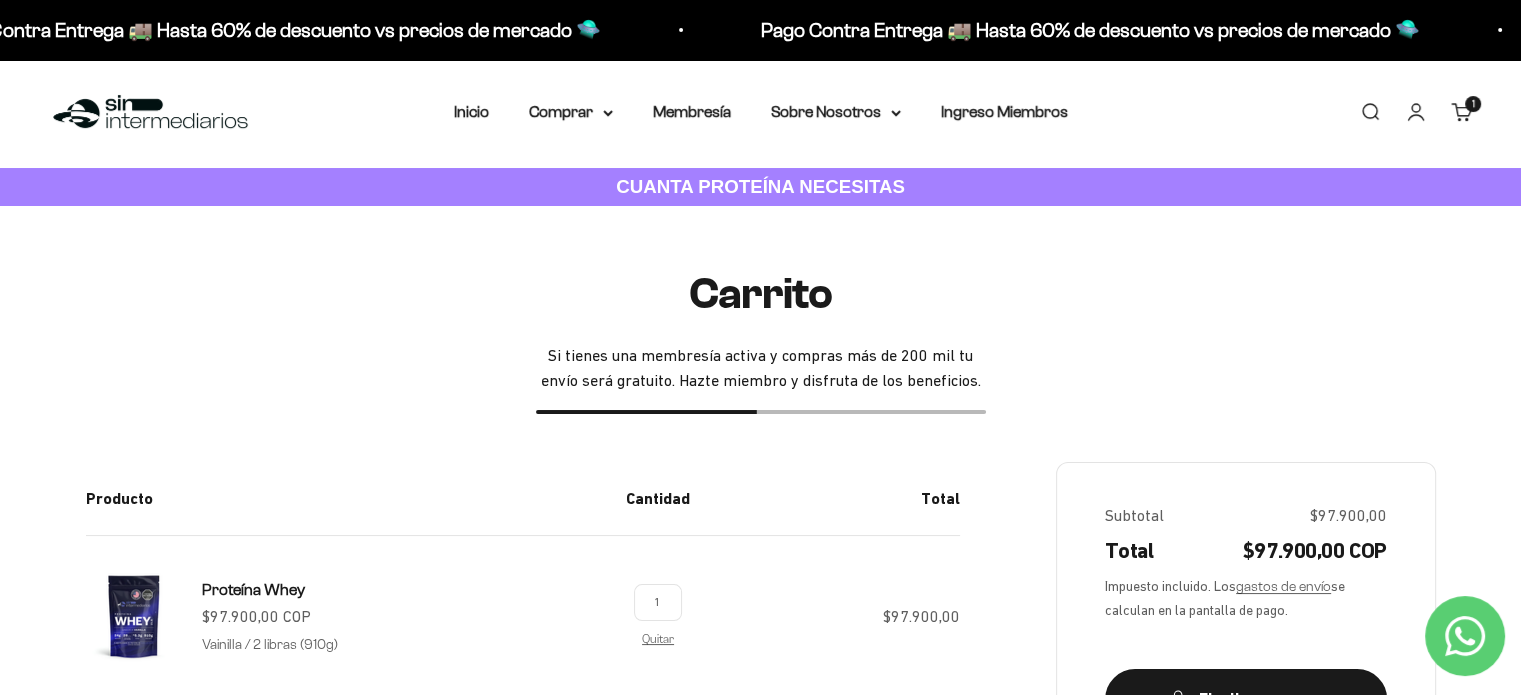 scroll, scrollTop: 0, scrollLeft: 0, axis: both 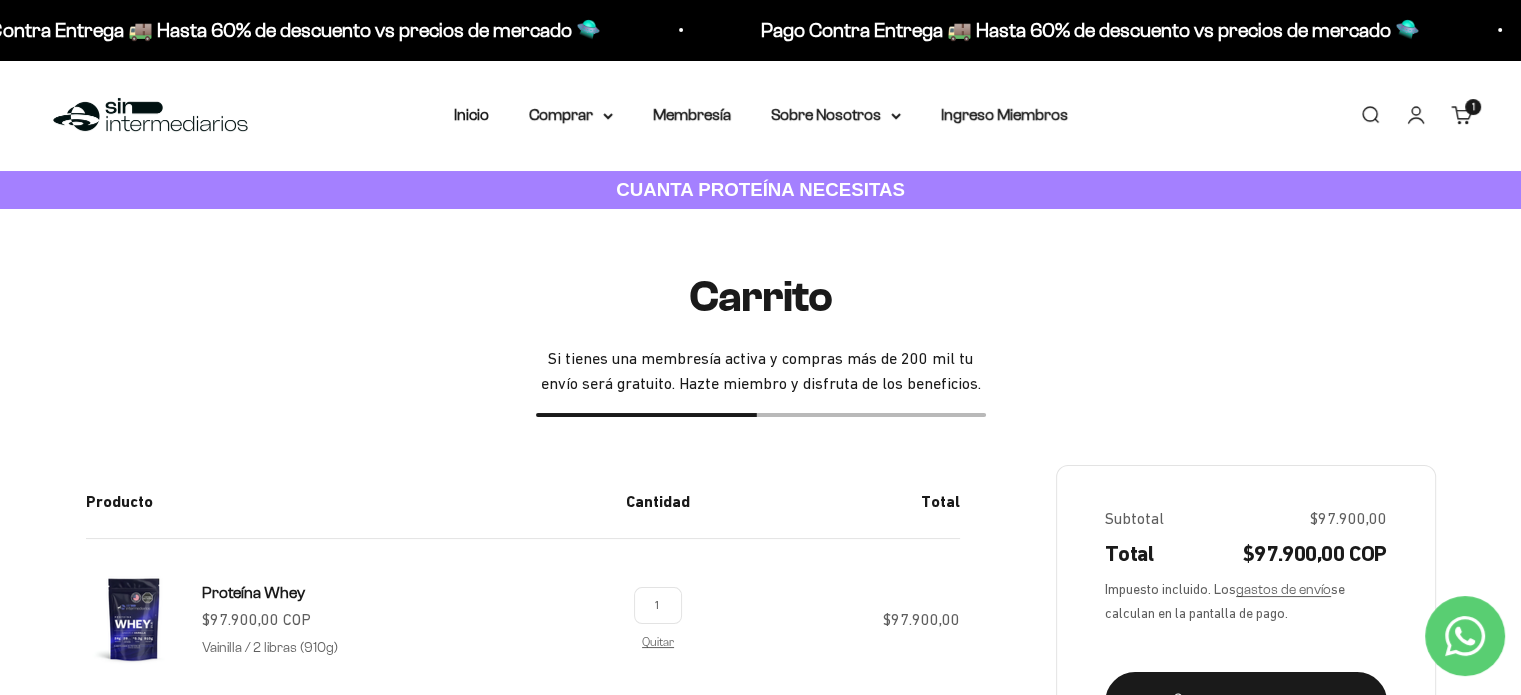 drag, startPoint x: 1164, startPoint y: 51, endPoint x: 1160, endPoint y: 37, distance: 14.56022 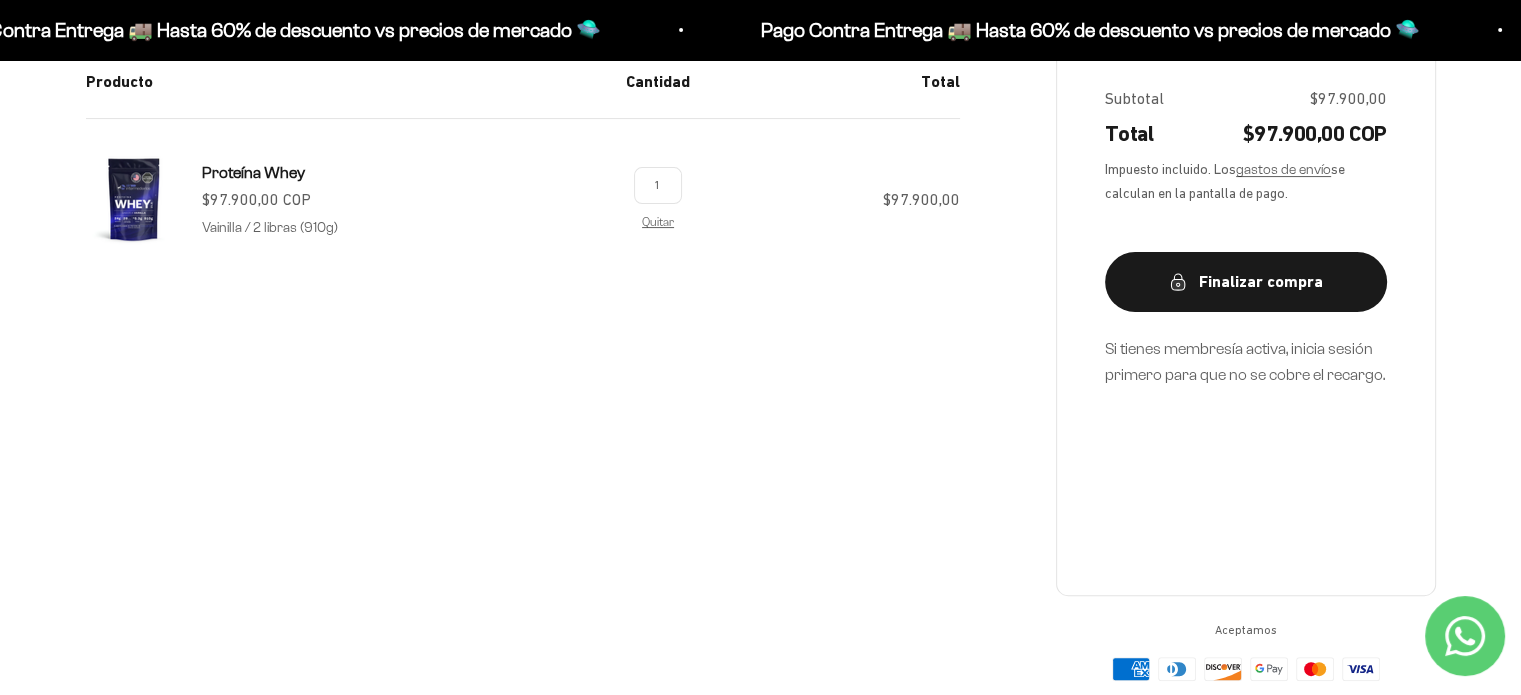 scroll, scrollTop: 200, scrollLeft: 0, axis: vertical 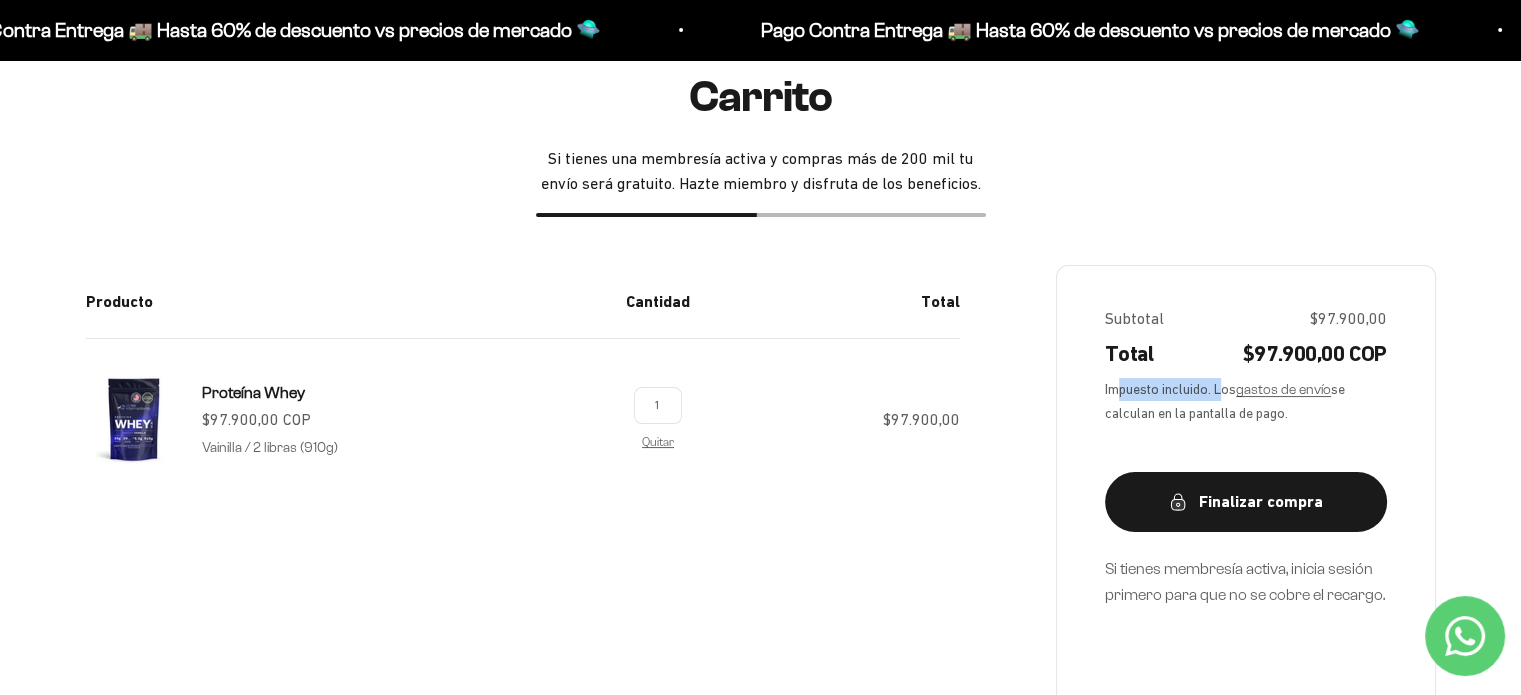 drag, startPoint x: 1114, startPoint y: 393, endPoint x: 1227, endPoint y: 375, distance: 114.424644 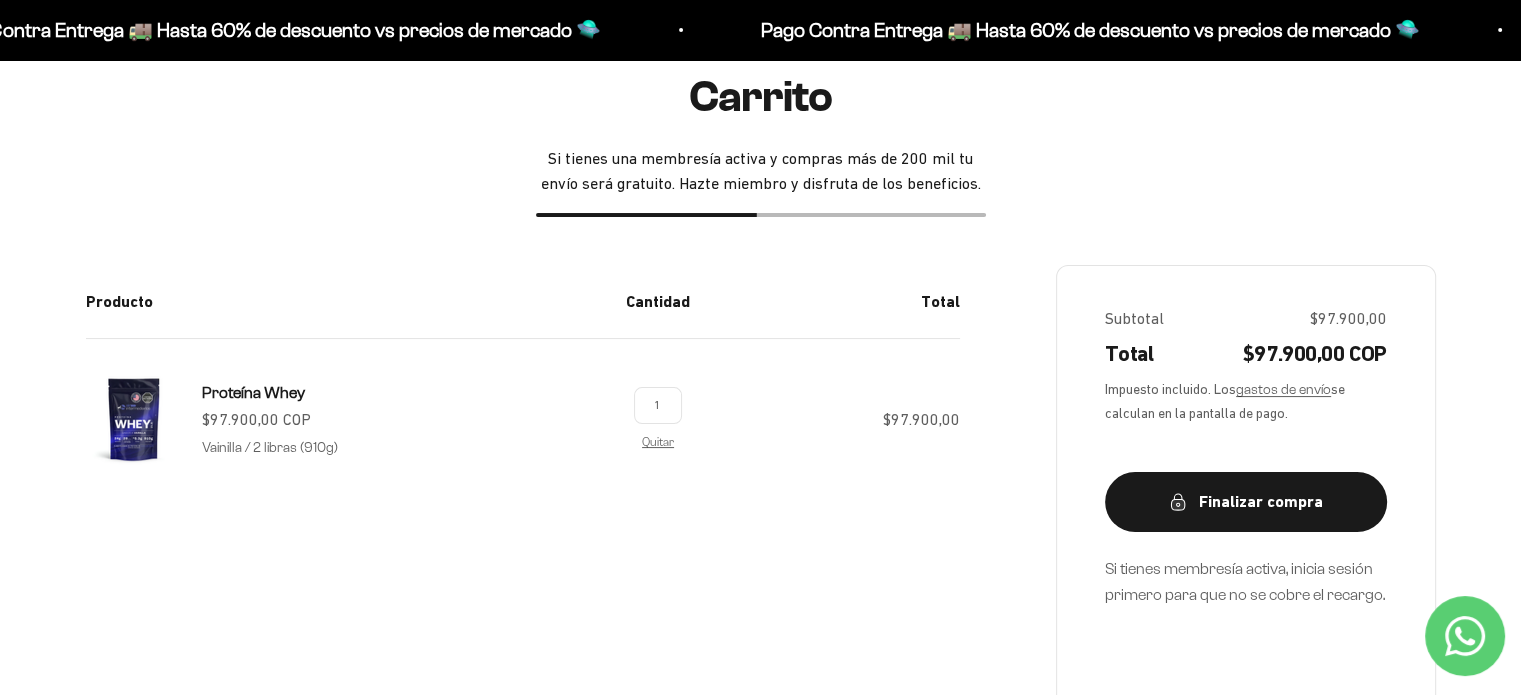 click on "Impuesto incluido. Los  gastos de envío  se calculan en la pantalla de pago." at bounding box center (1246, 401) 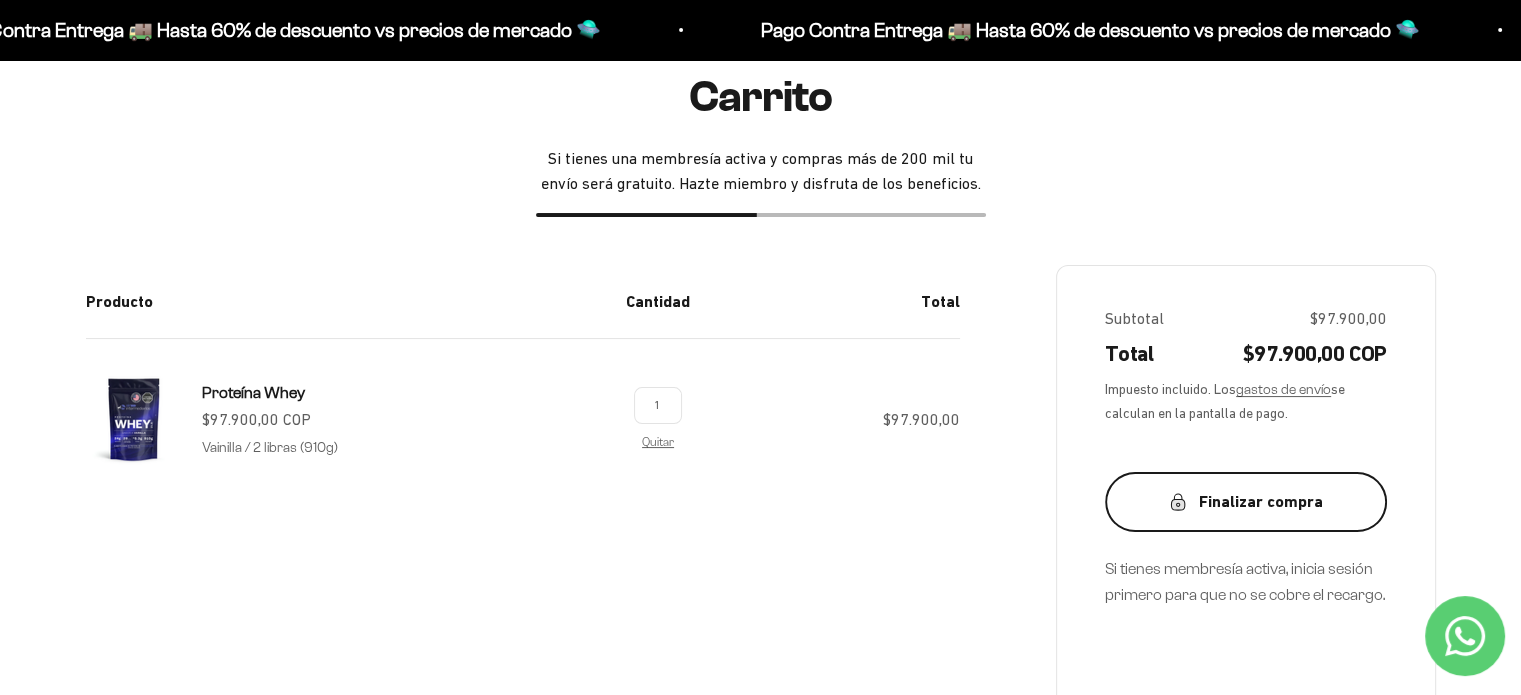 click on "Finalizar compra" at bounding box center [1246, 502] 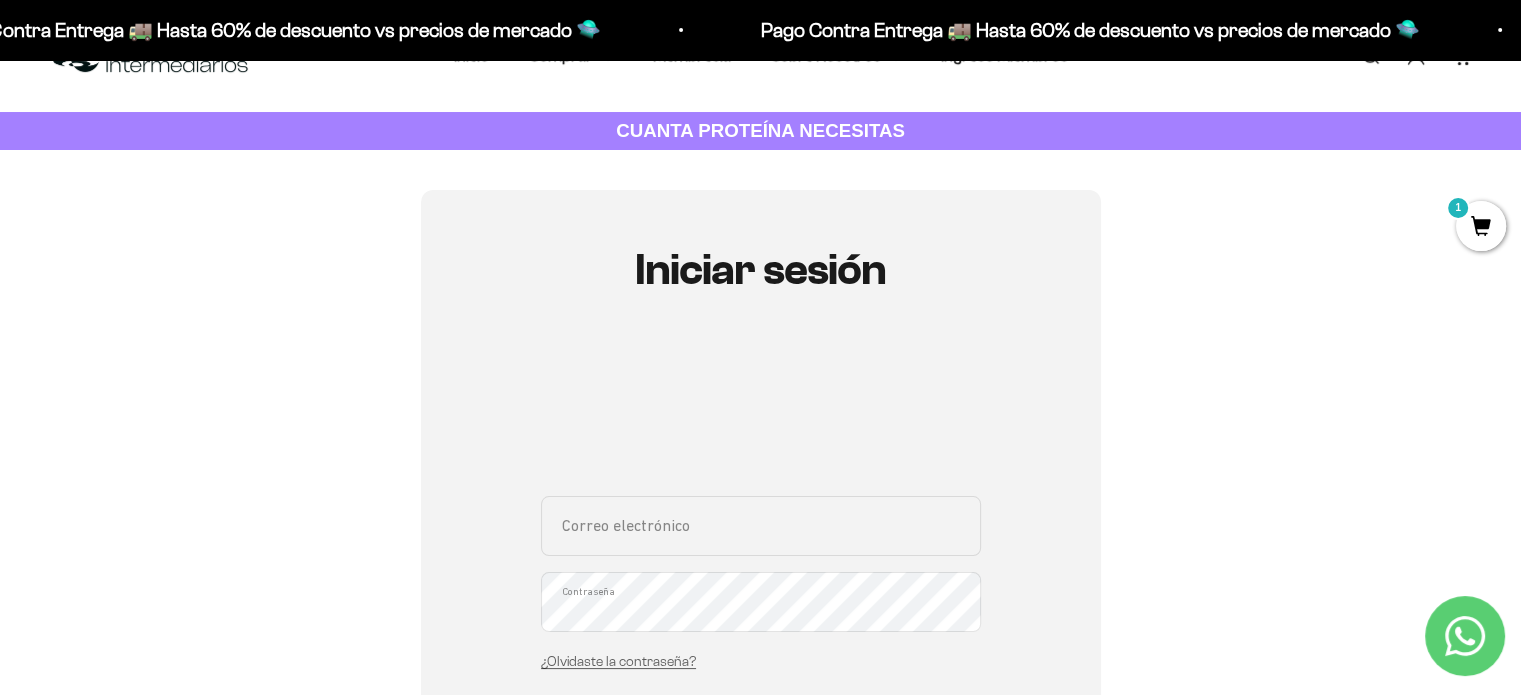 scroll, scrollTop: 0, scrollLeft: 0, axis: both 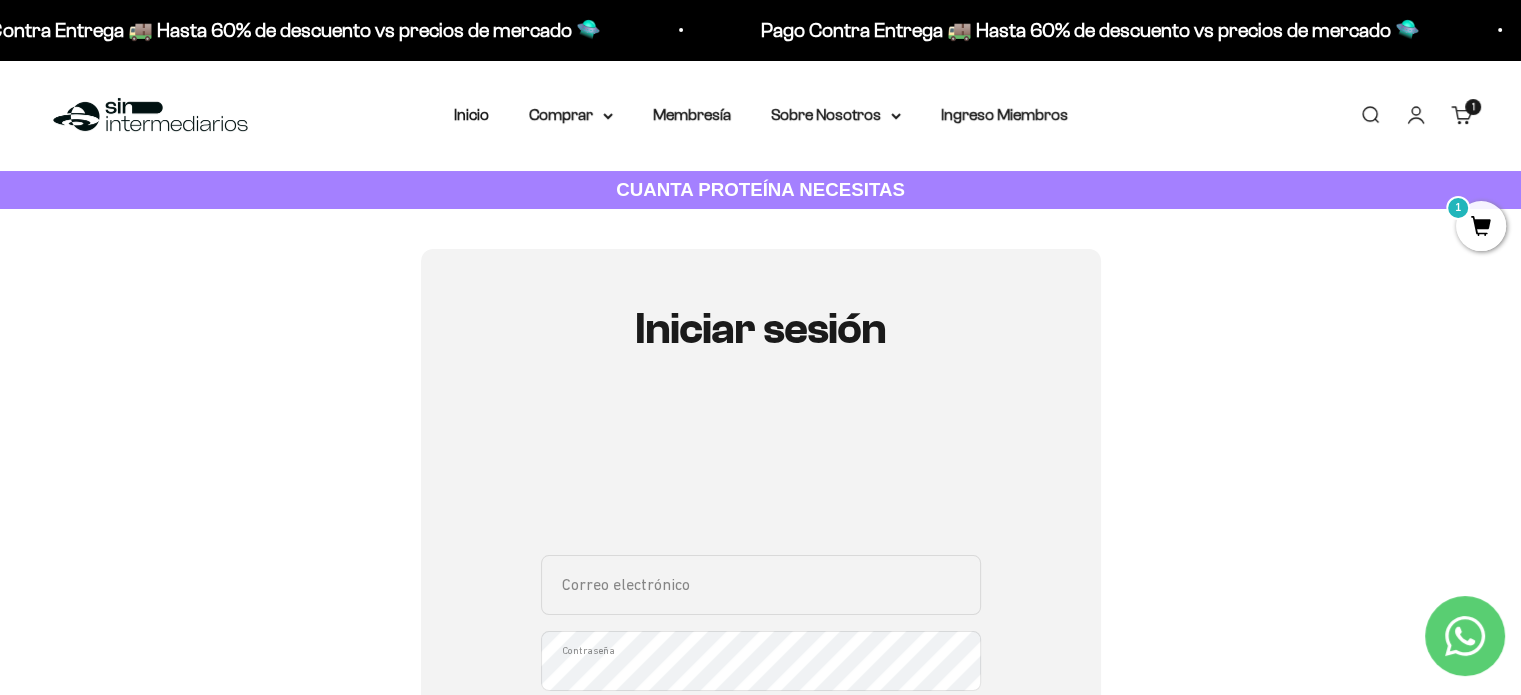click on "Iniciar sesión" at bounding box center (1416, 115) 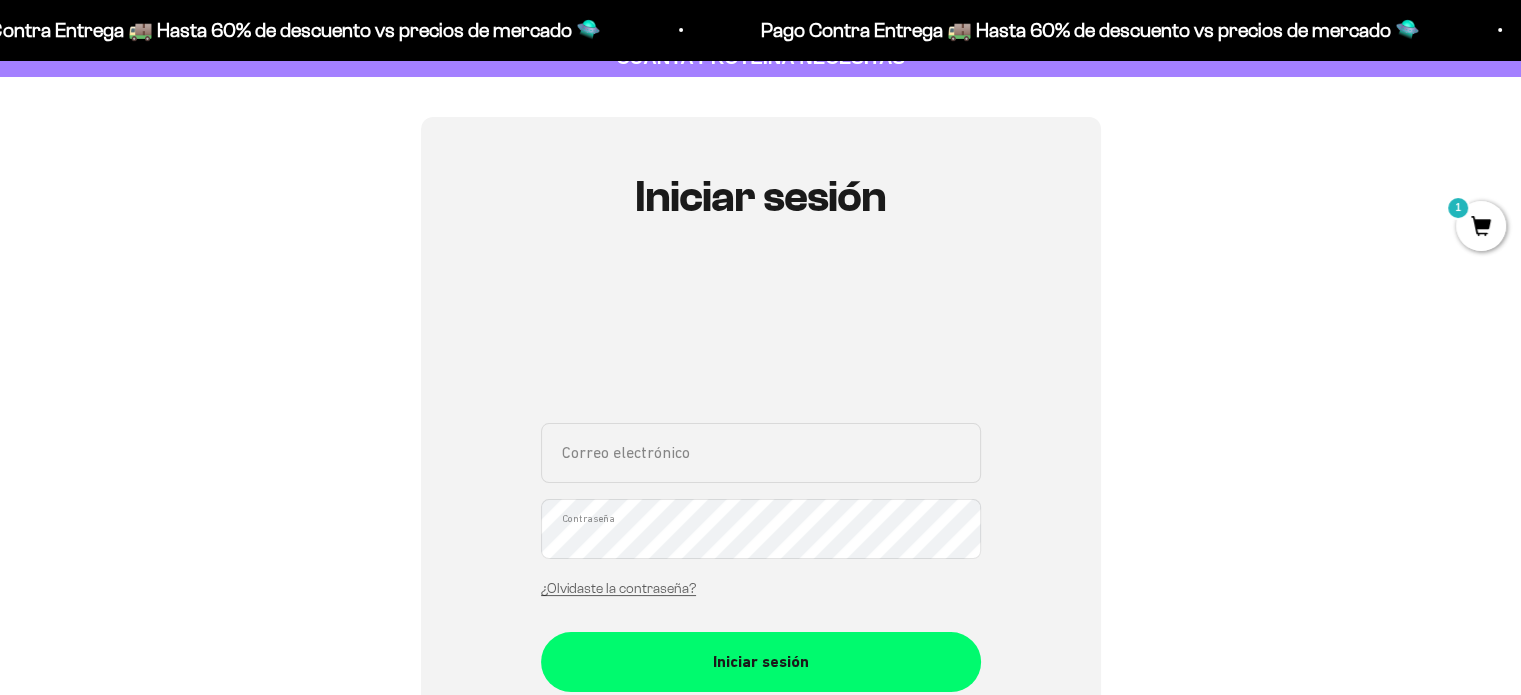 scroll, scrollTop: 200, scrollLeft: 0, axis: vertical 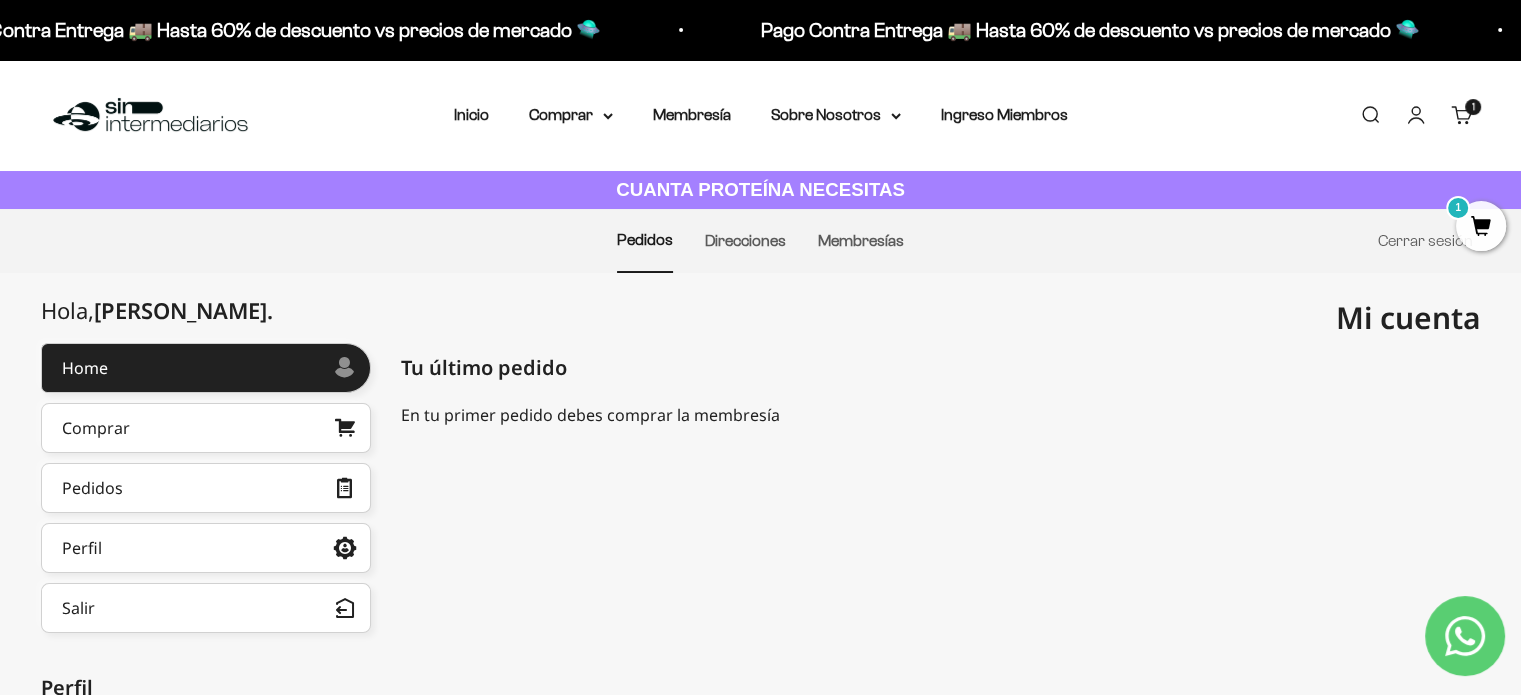 click on "Carrito
1 artículo
1" at bounding box center [1462, 115] 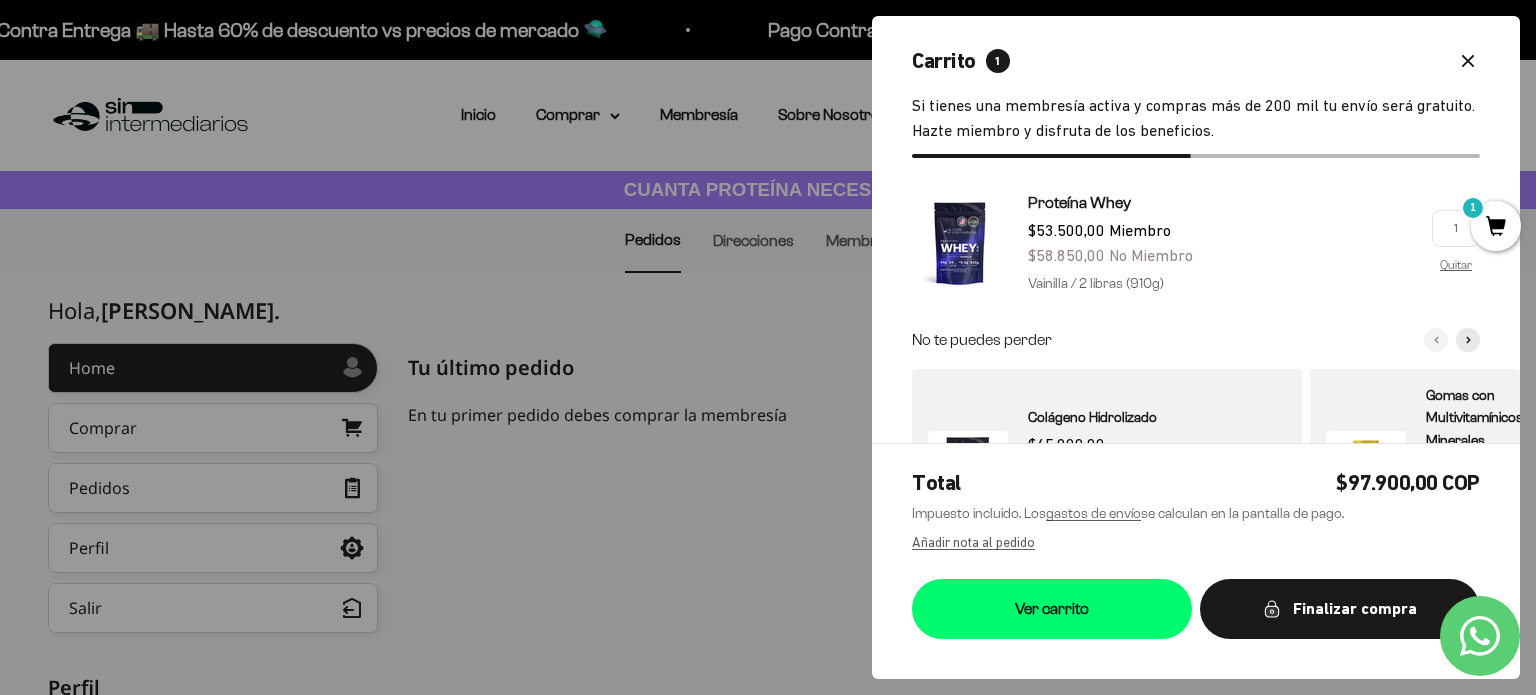 scroll, scrollTop: 0, scrollLeft: 0, axis: both 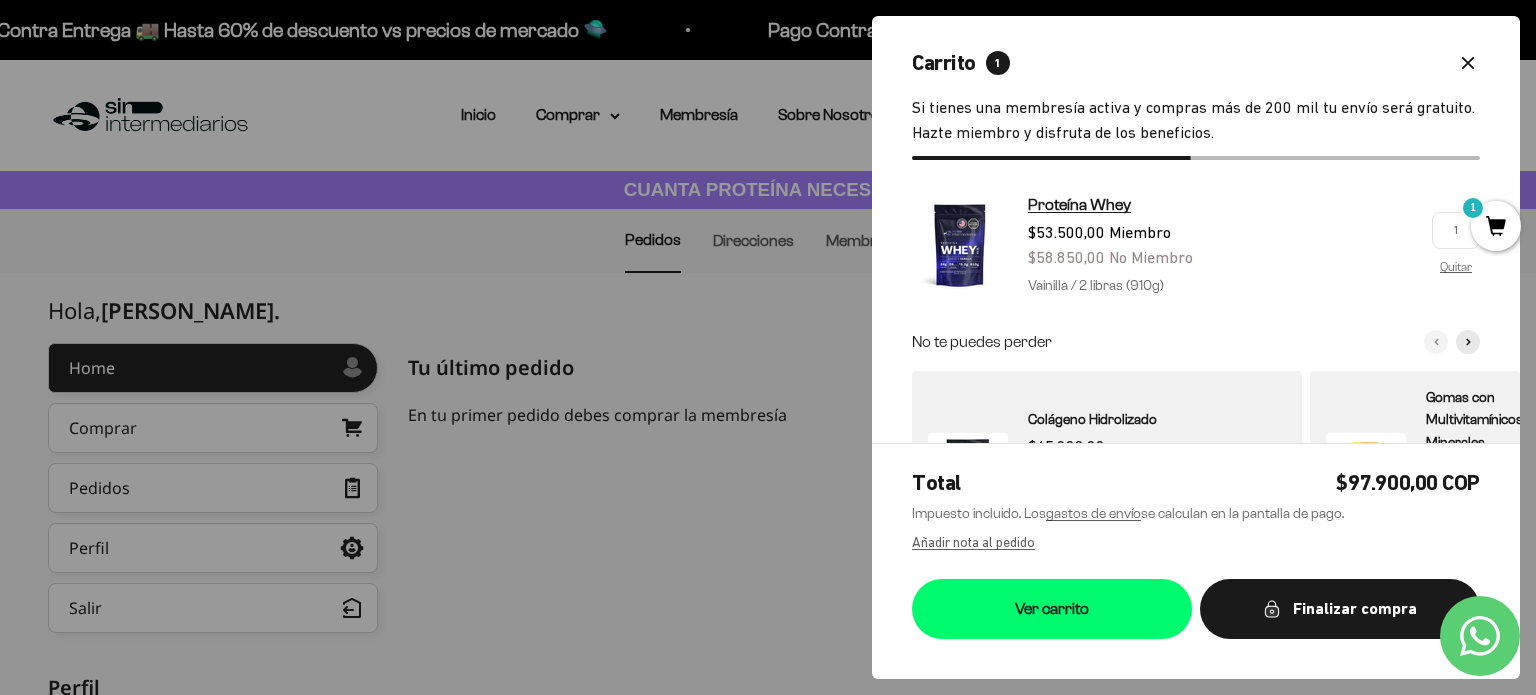 click on "Proteína Whey" at bounding box center [1079, 204] 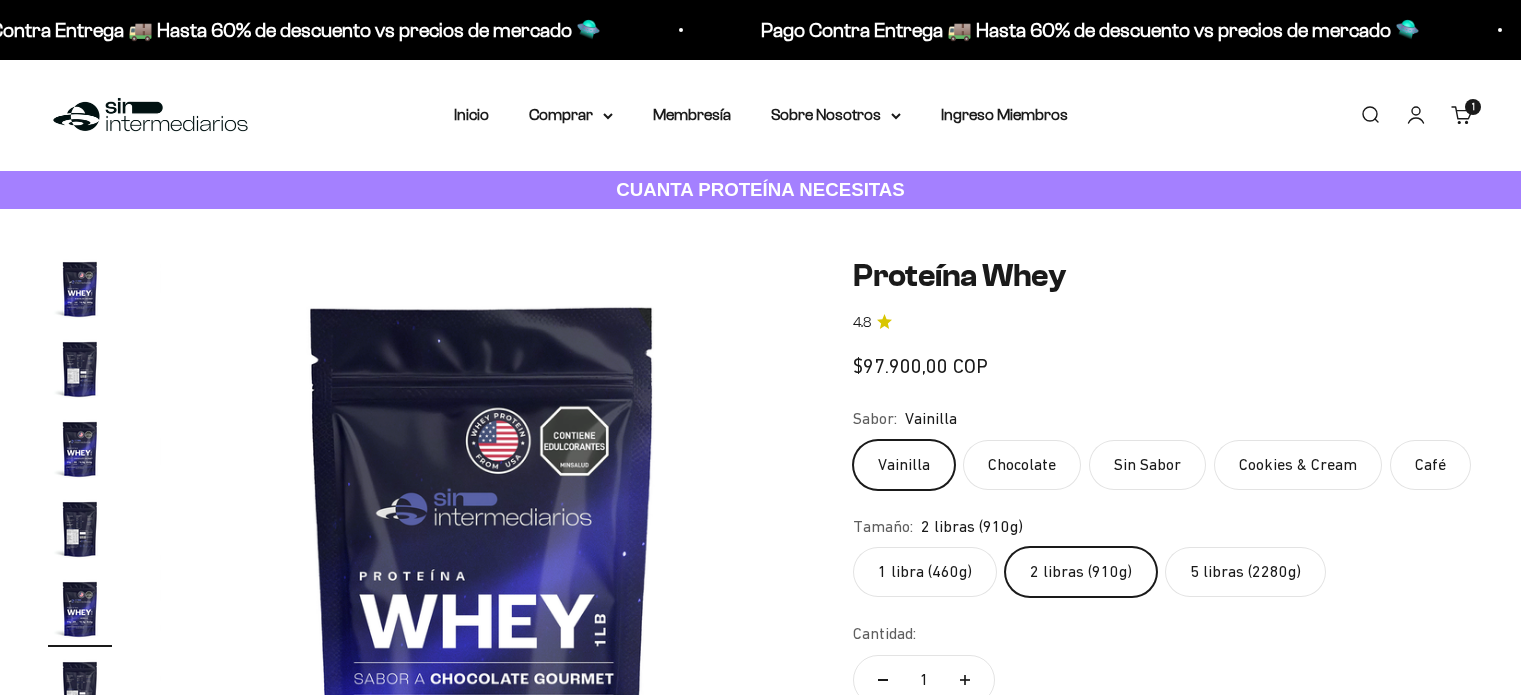 scroll, scrollTop: 0, scrollLeft: 0, axis: both 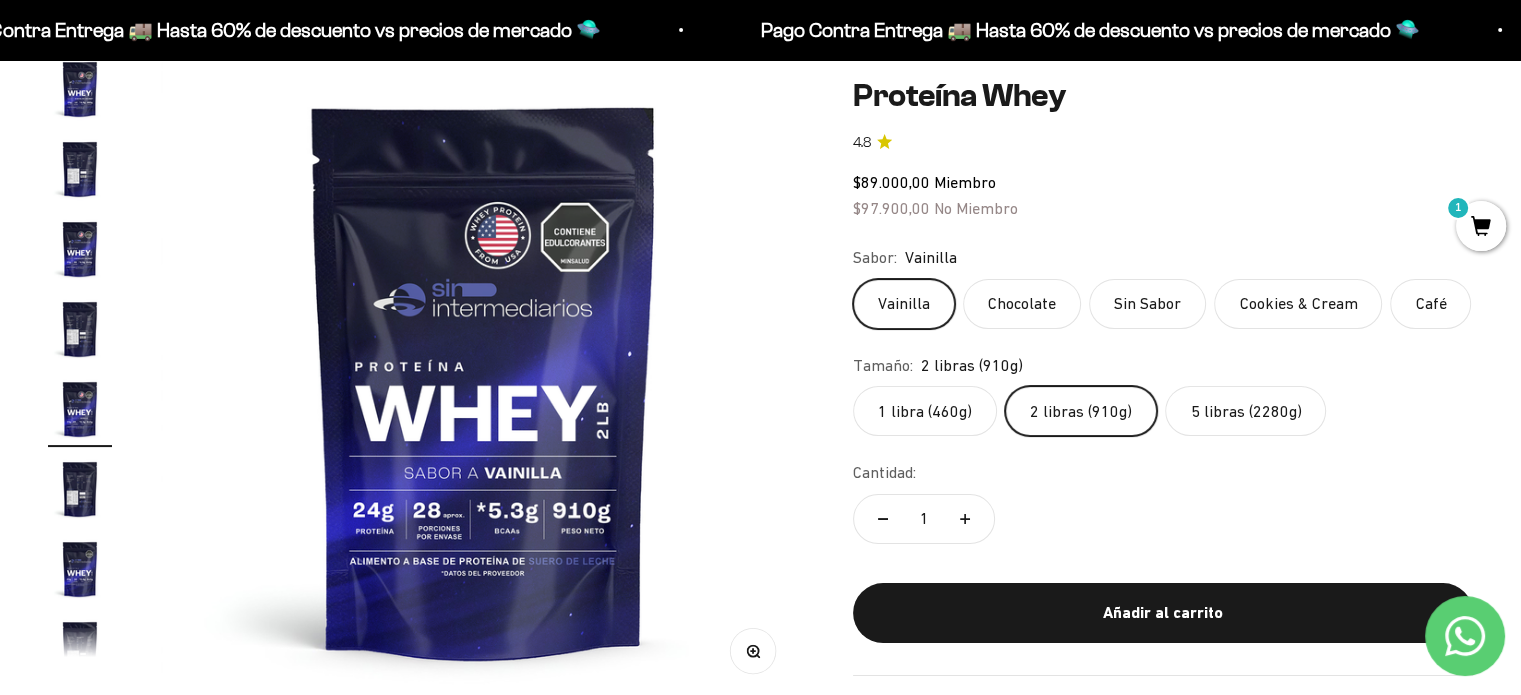 click on "1 libra (460g)" 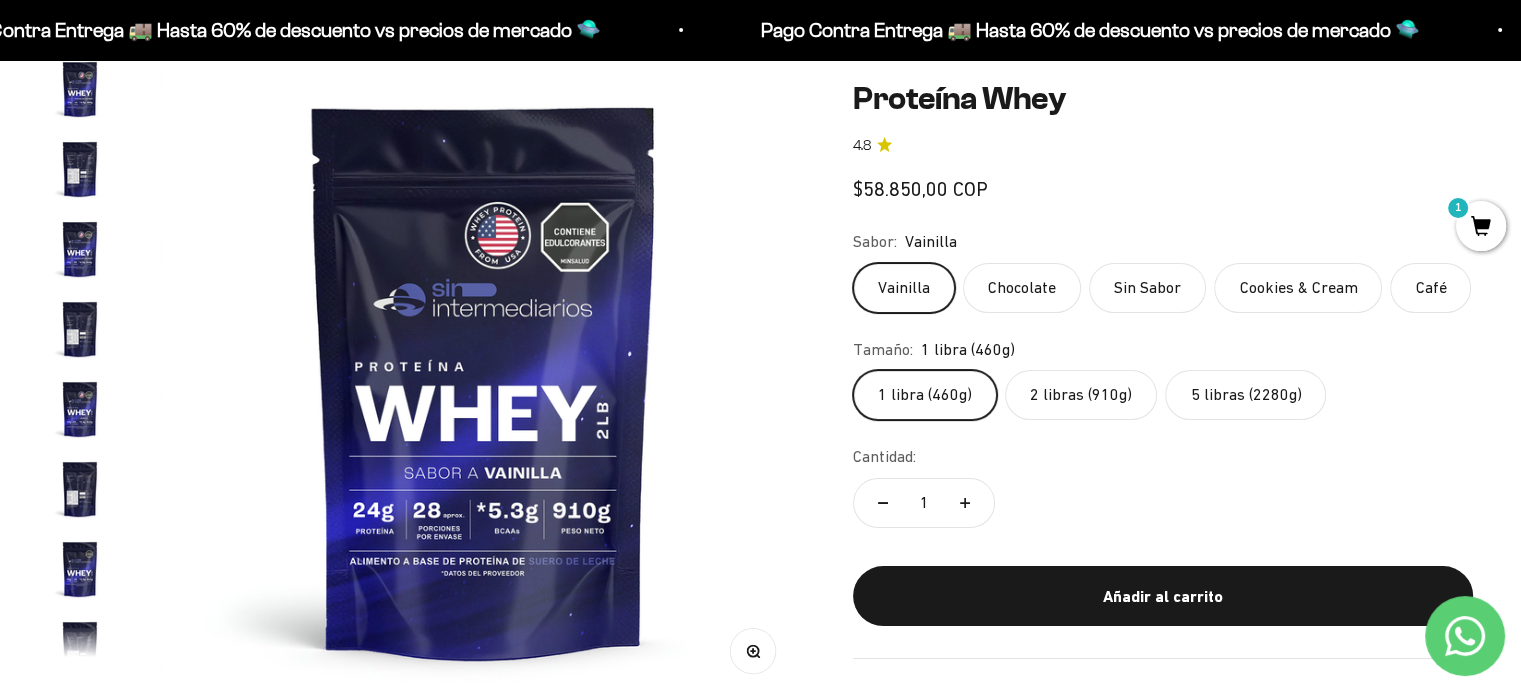 scroll, scrollTop: 0, scrollLeft: 10708, axis: horizontal 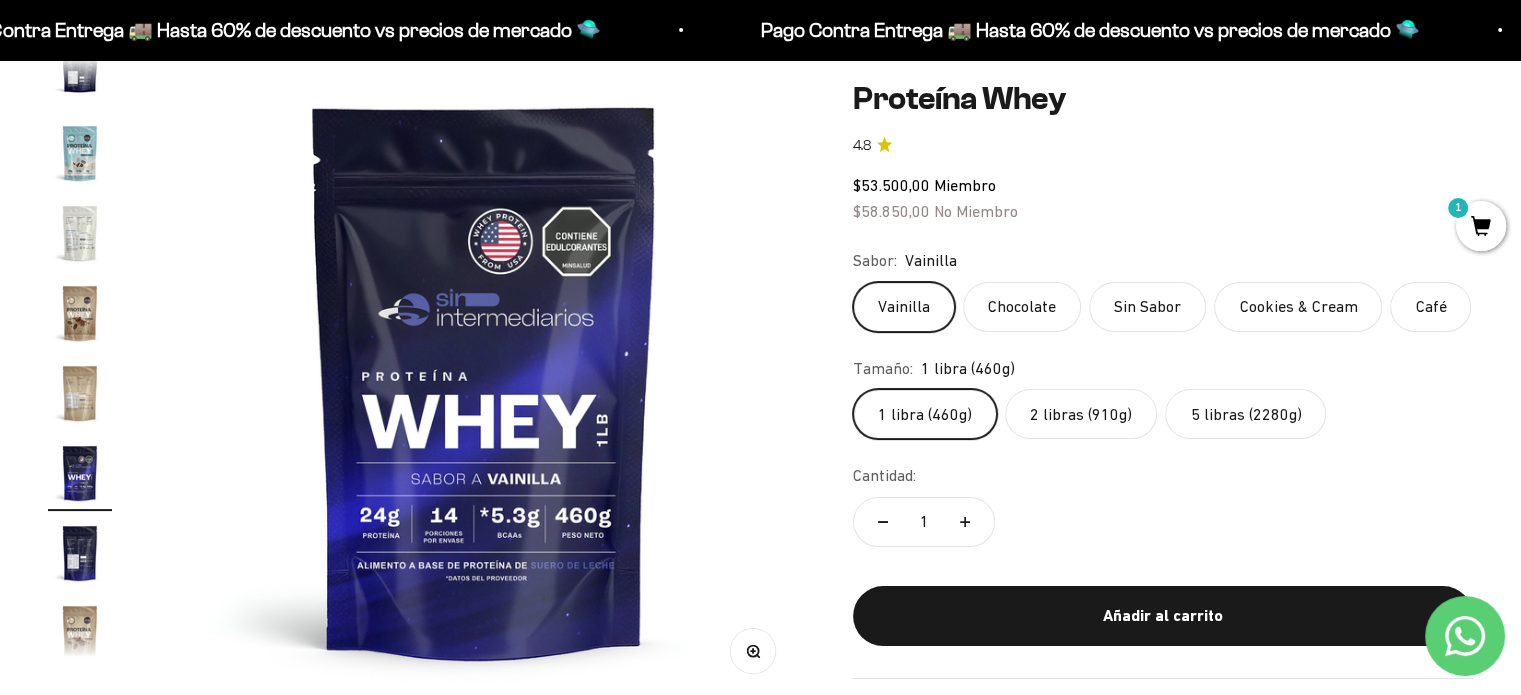 click on "2 libras (910g)" 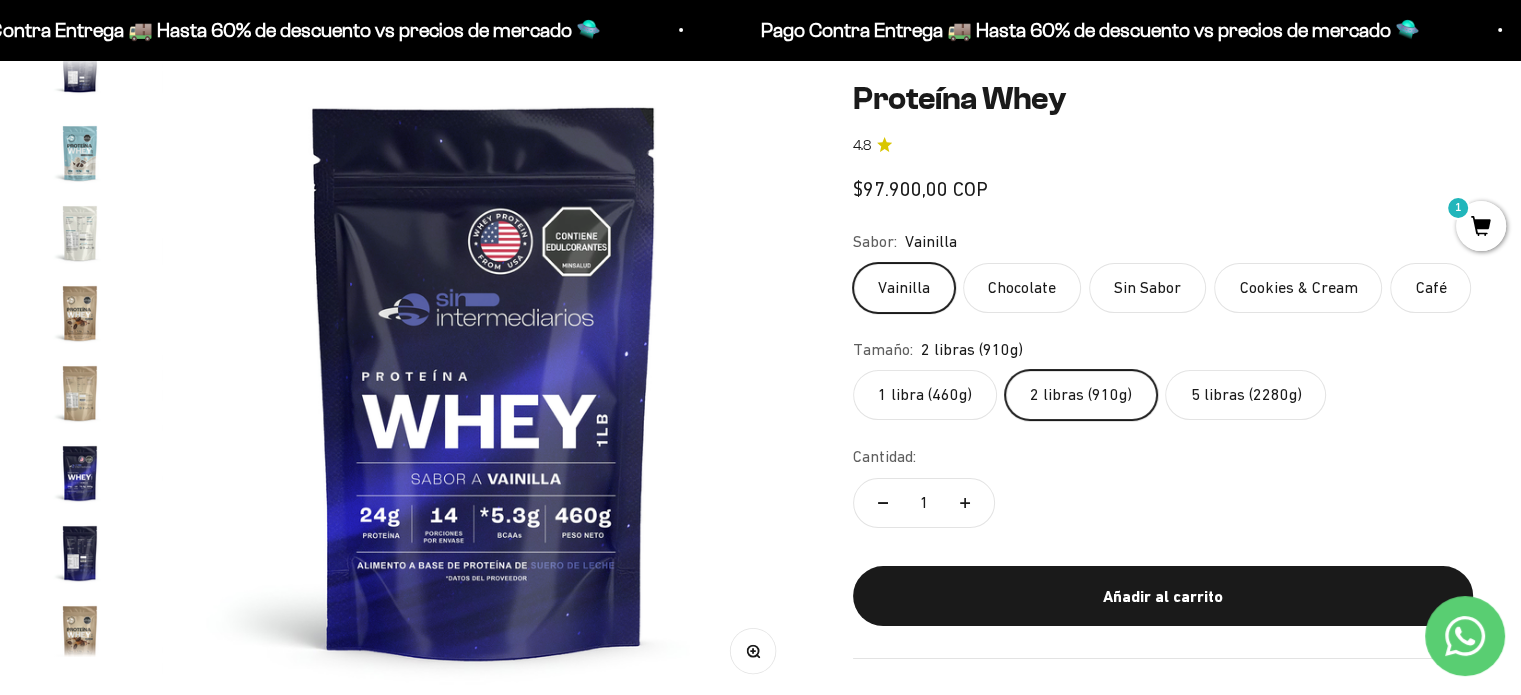 scroll, scrollTop: 0, scrollLeft: 2676, axis: horizontal 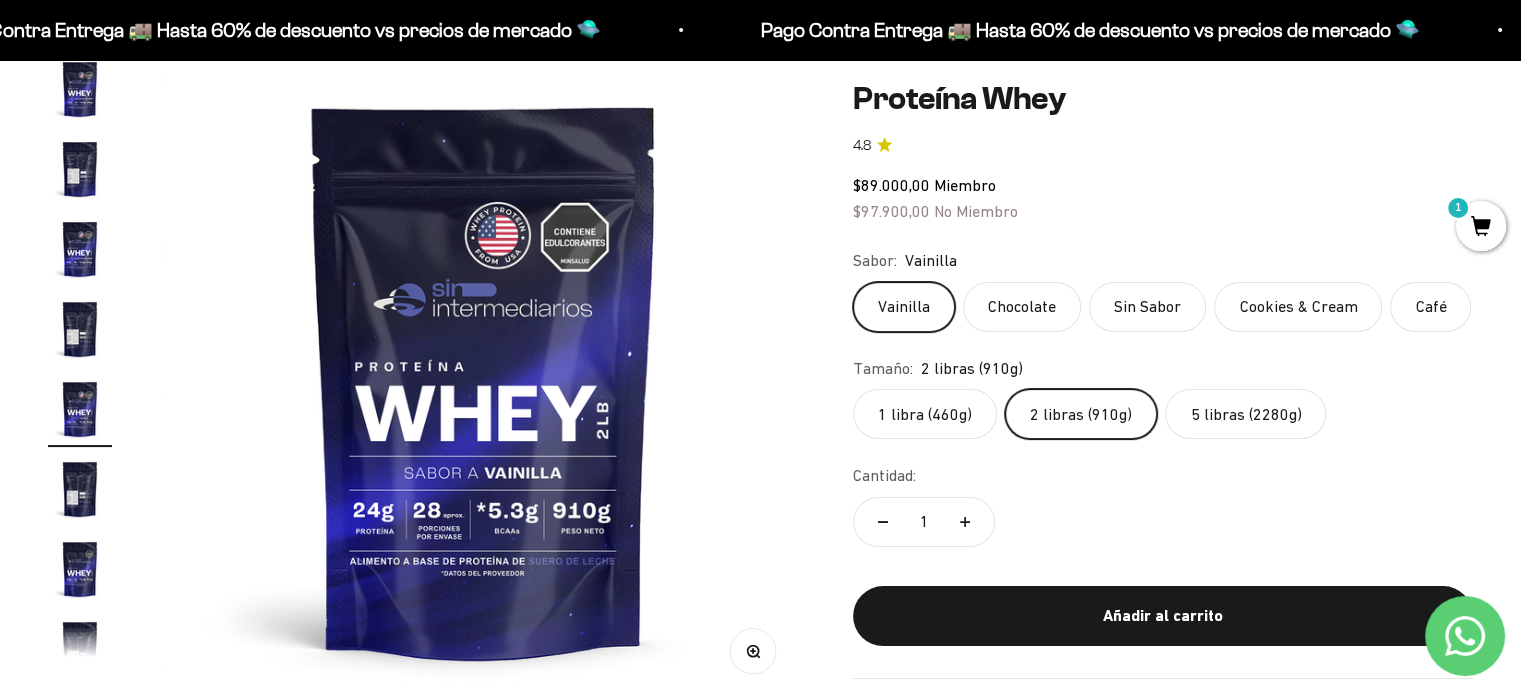 click on "1 libra (460g)" 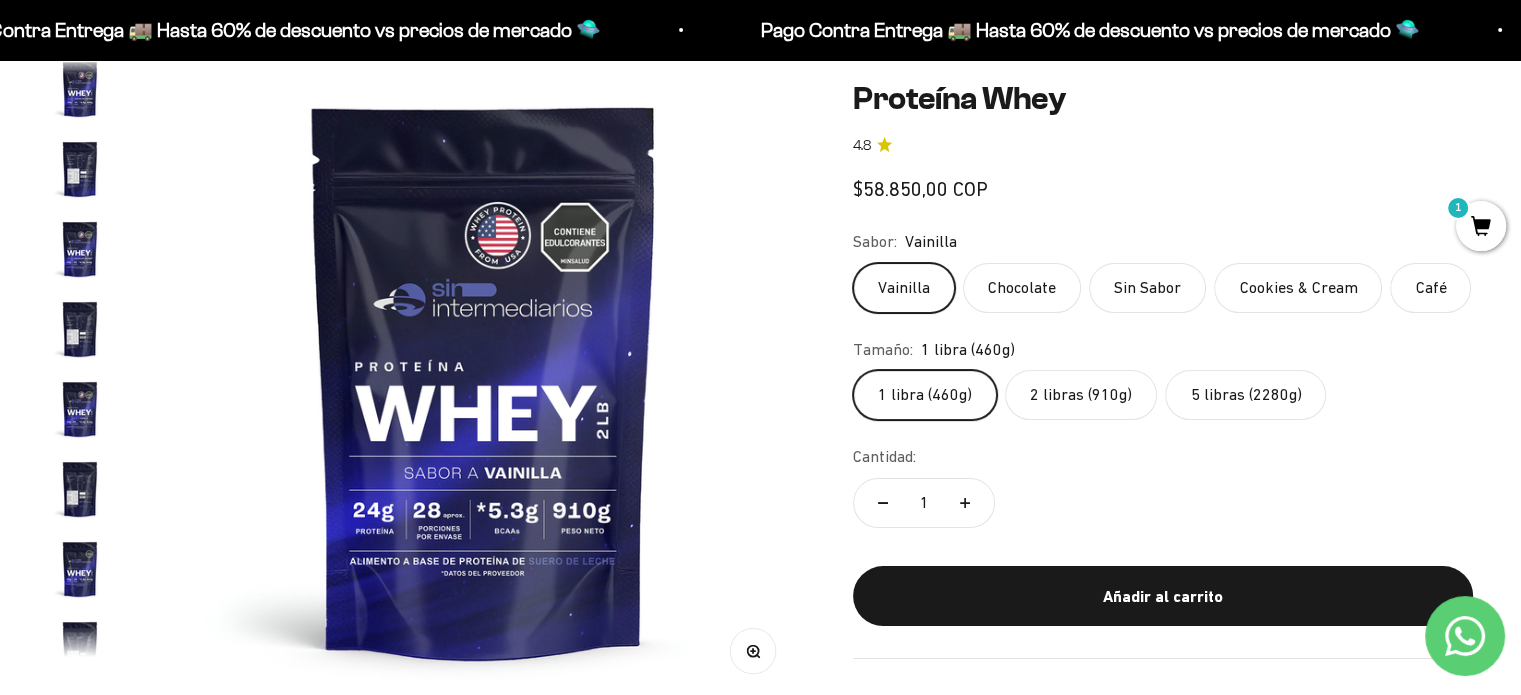 scroll, scrollTop: 0, scrollLeft: 10708, axis: horizontal 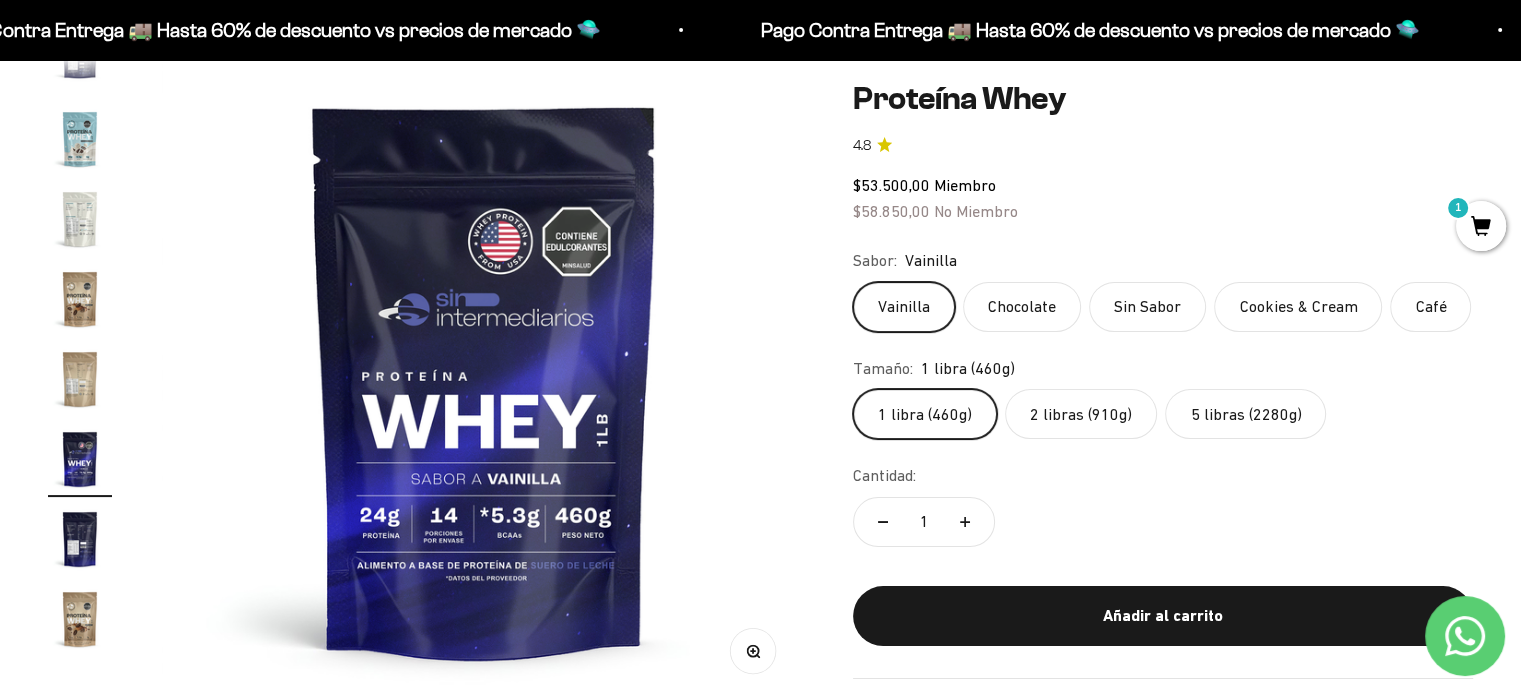 click at bounding box center [80, 219] 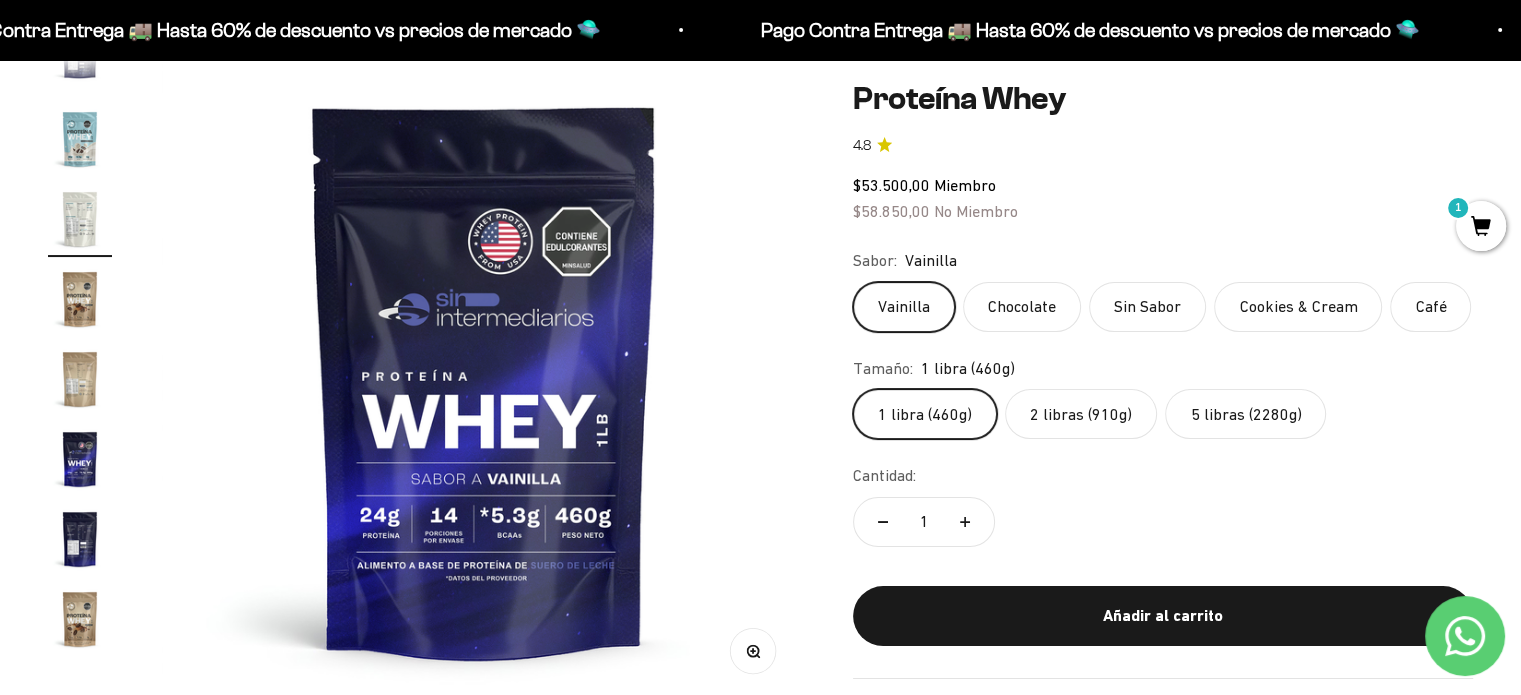 scroll, scrollTop: 0, scrollLeft: 10492, axis: horizontal 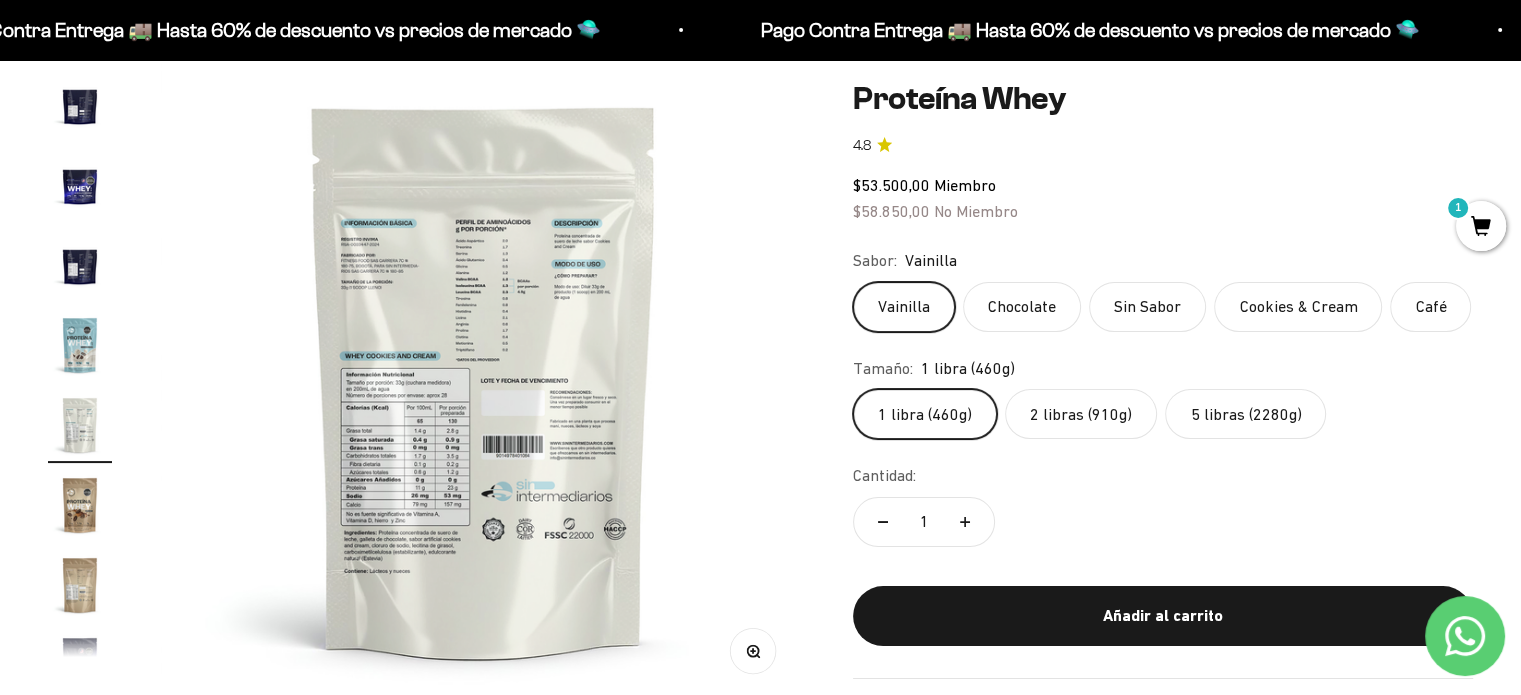 click at bounding box center [80, 345] 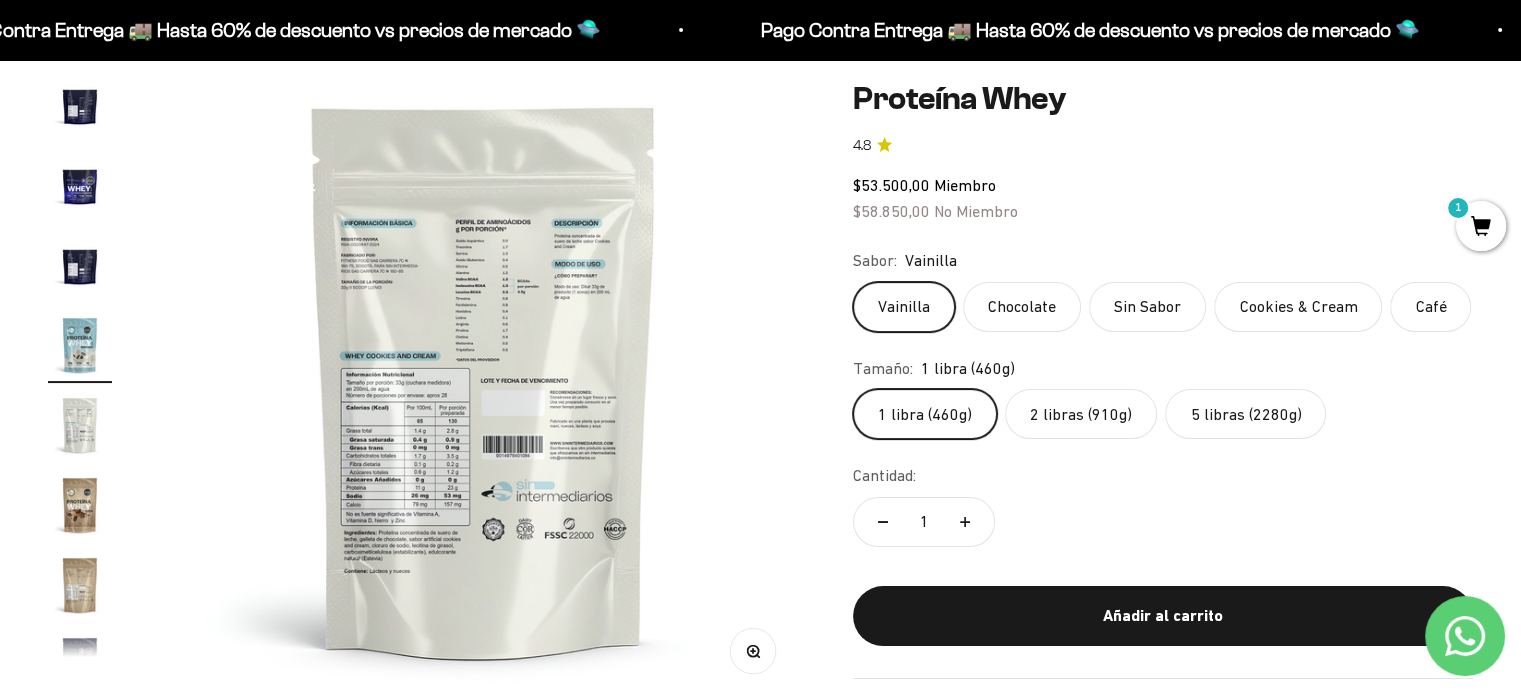 scroll, scrollTop: 0, scrollLeft: 8546, axis: horizontal 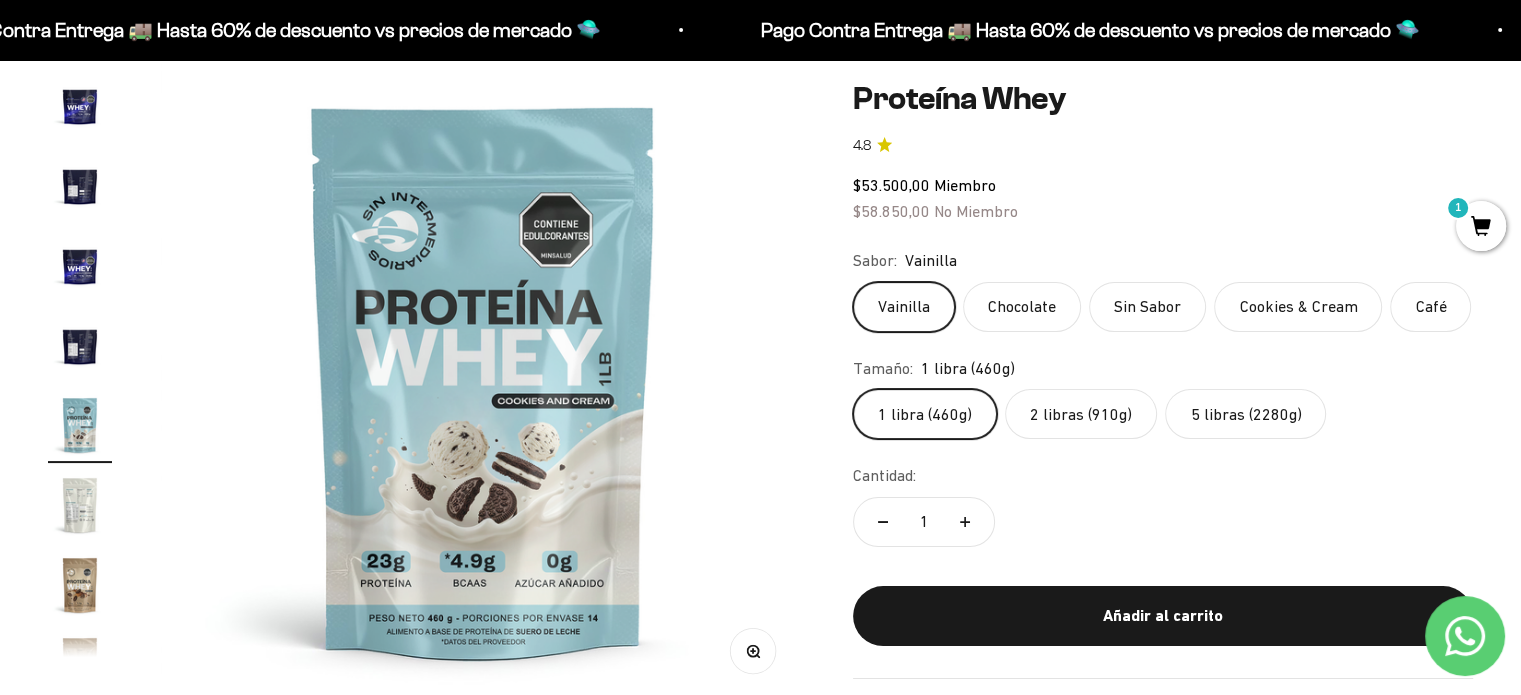 click on "Cookies & Cream" 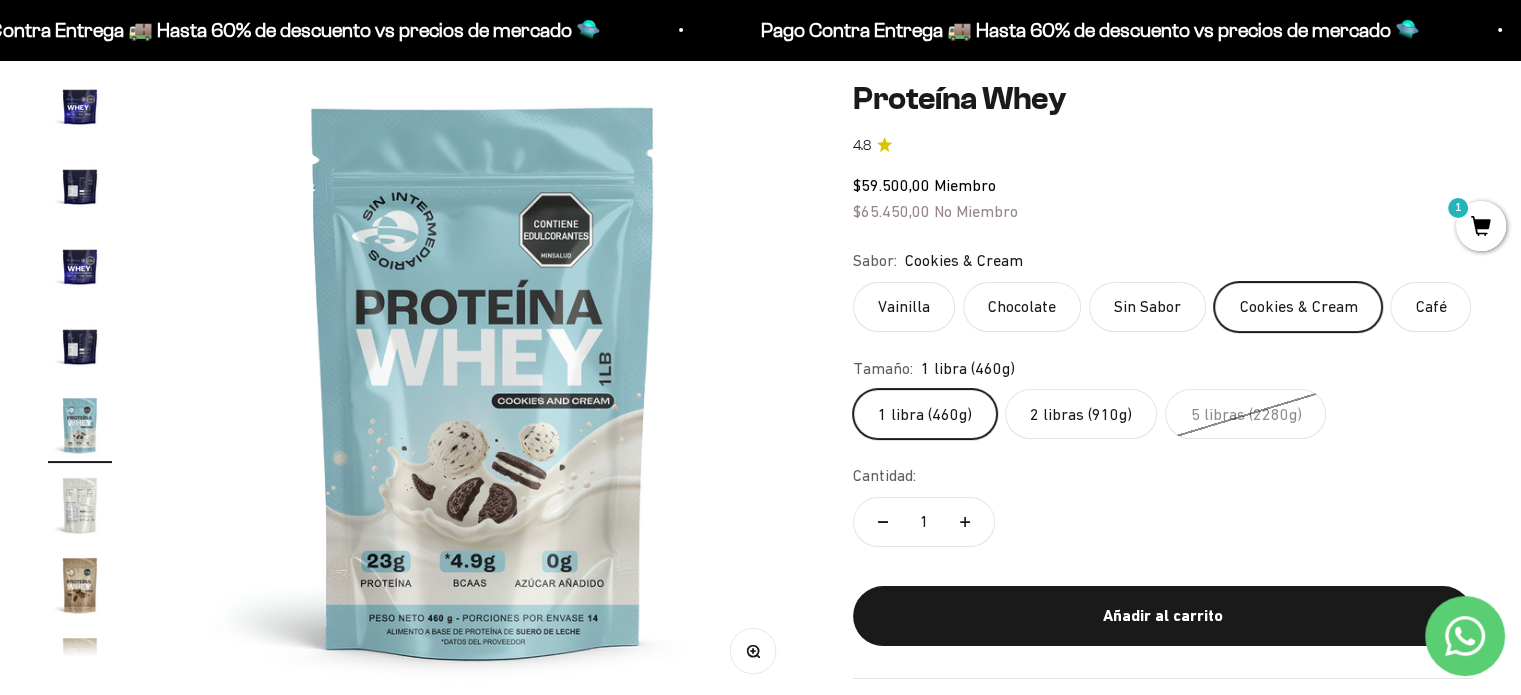 click on "2 libras (910g)" 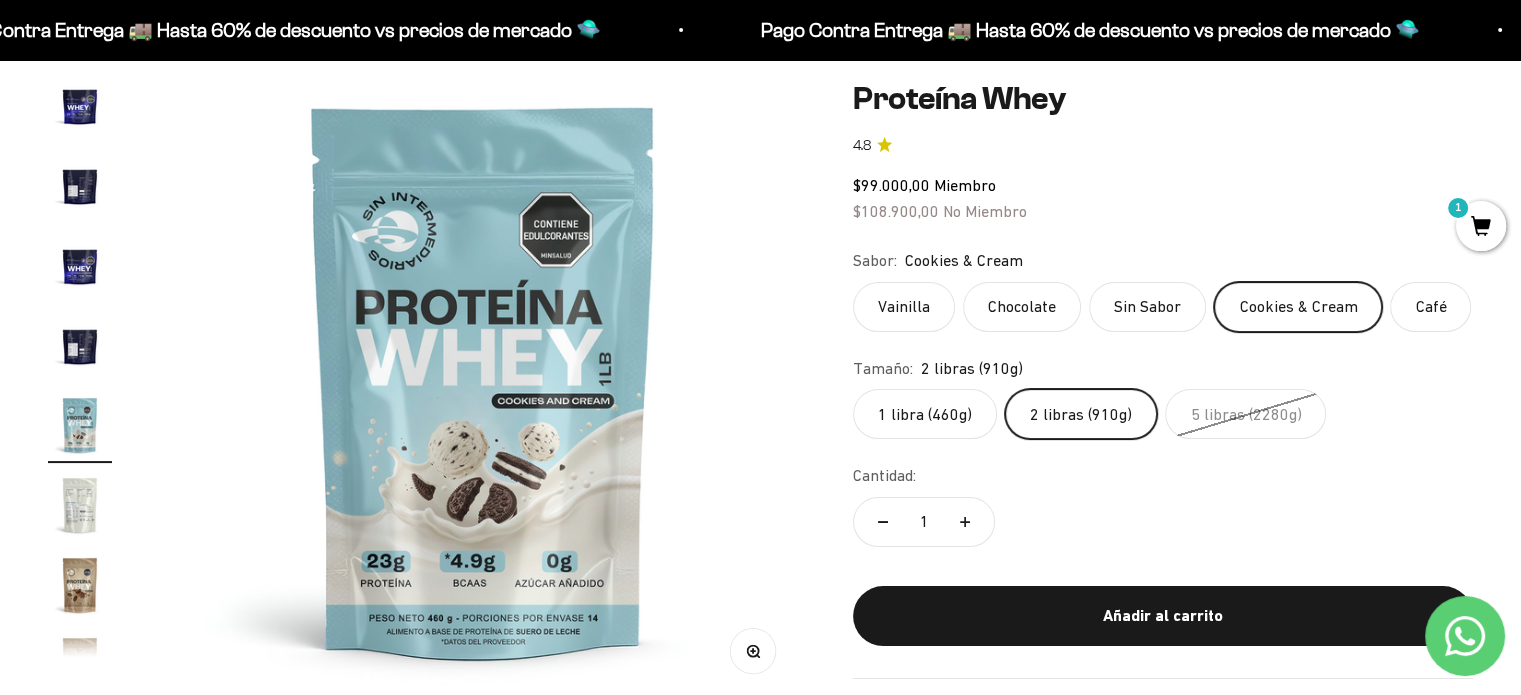 click on "Vainilla" 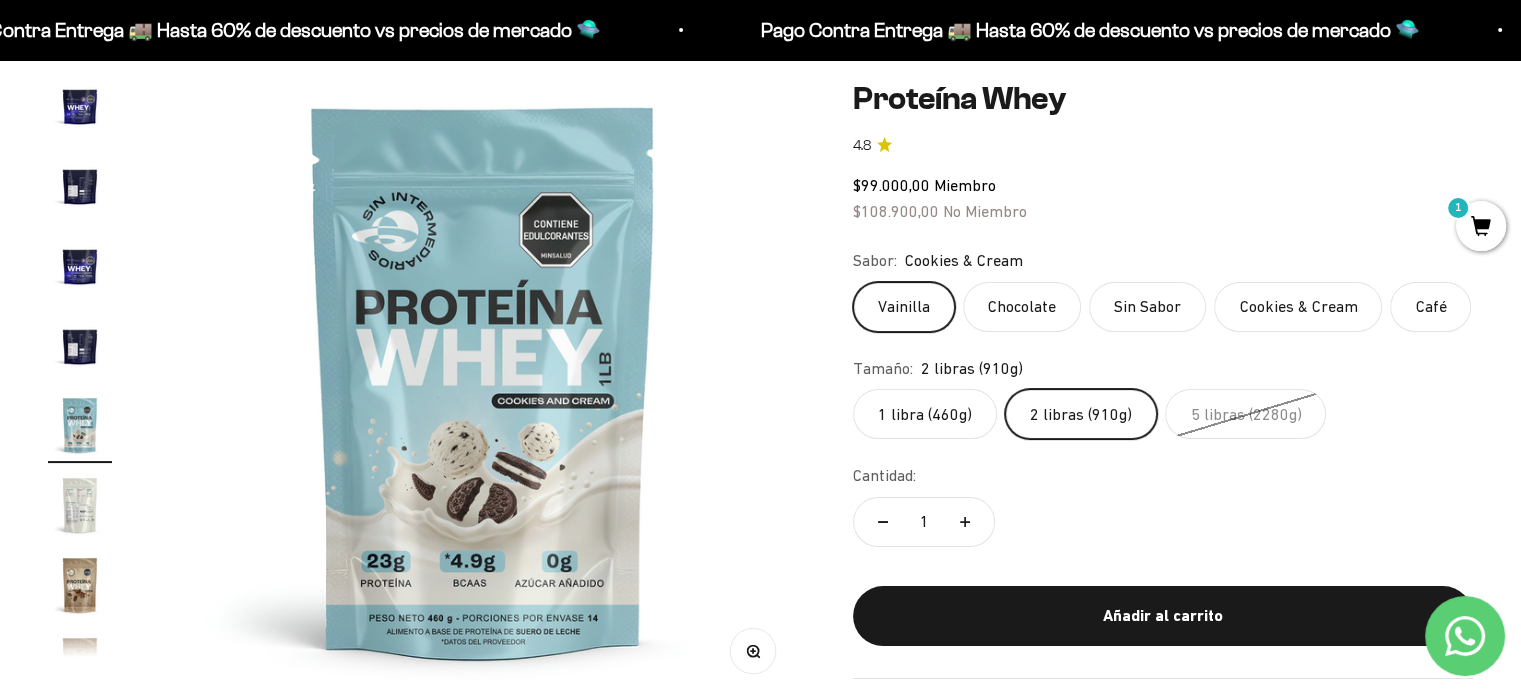 scroll, scrollTop: 0, scrollLeft: 2676, axis: horizontal 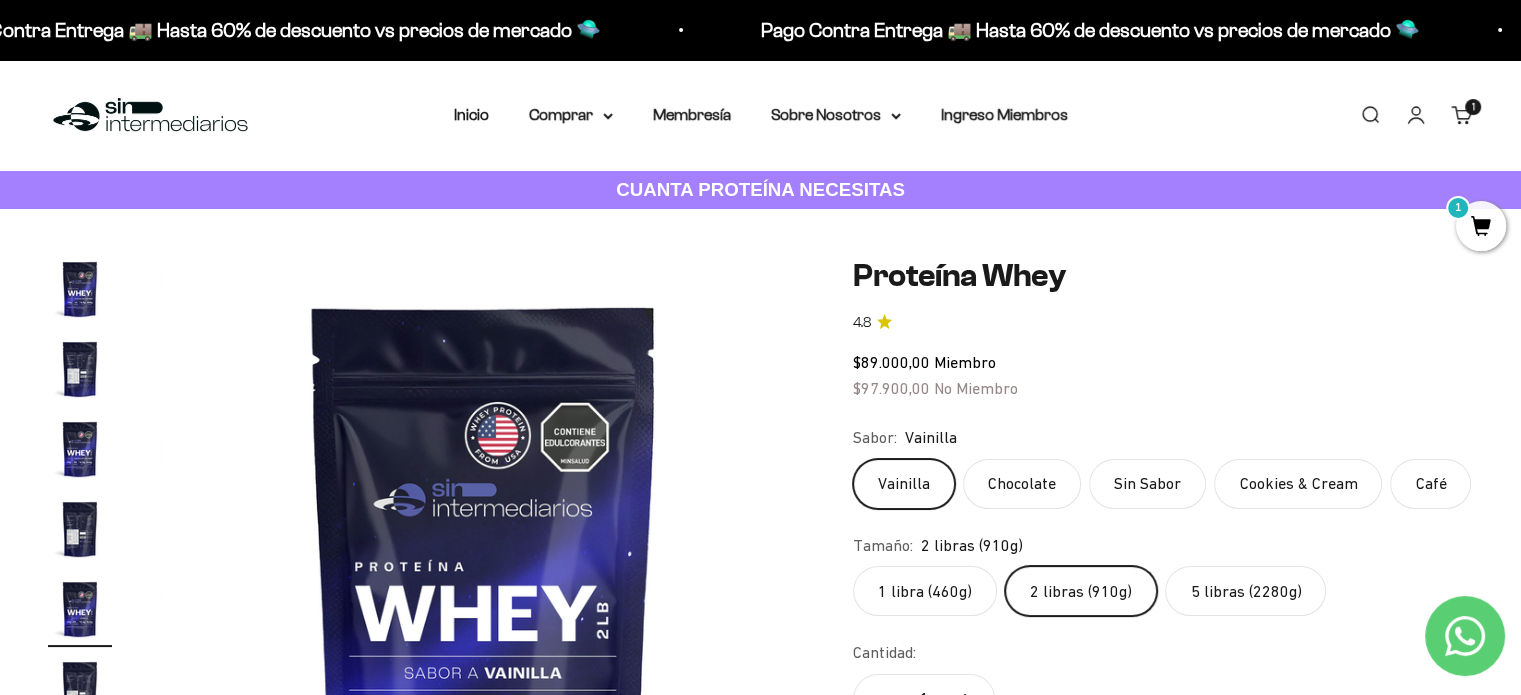 click on "Carrito
1 artículo
1" at bounding box center (1462, 115) 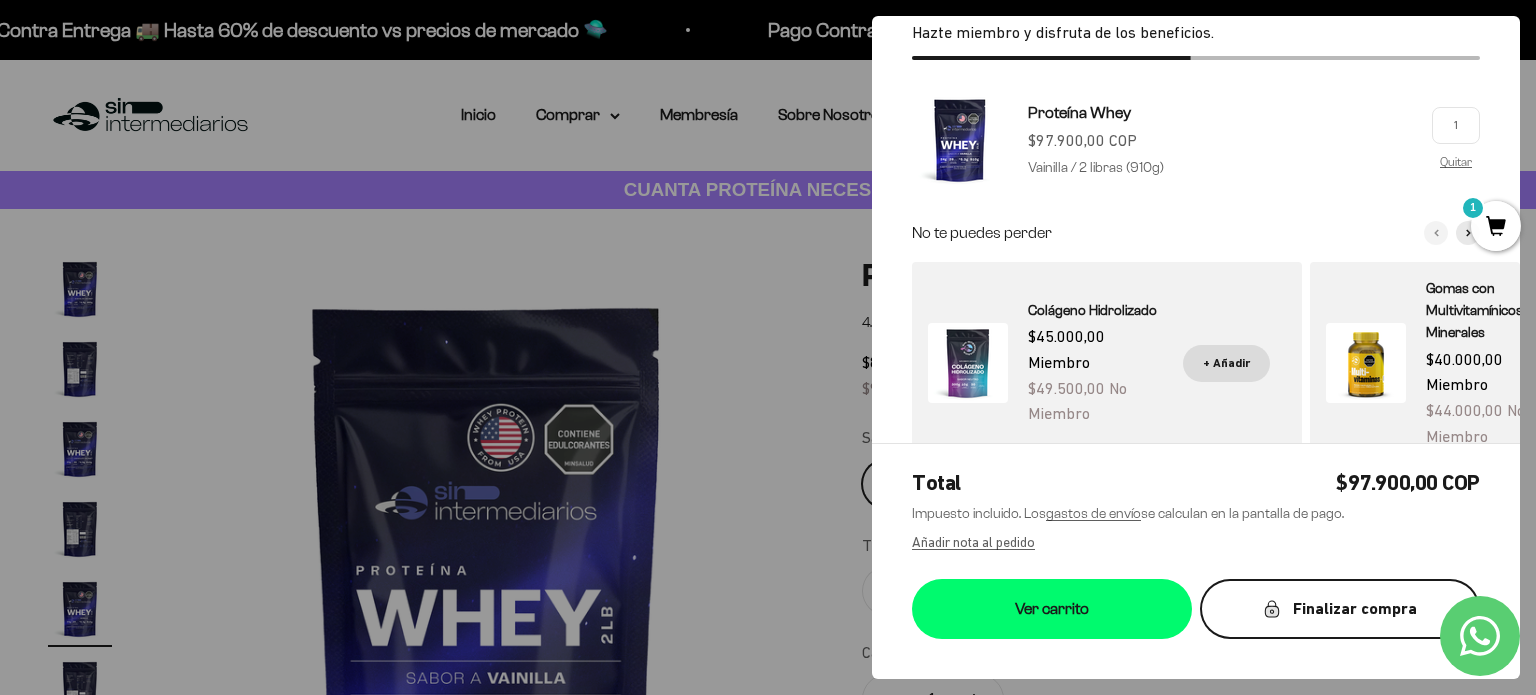 click on "Finalizar compra" at bounding box center [1340, 609] 